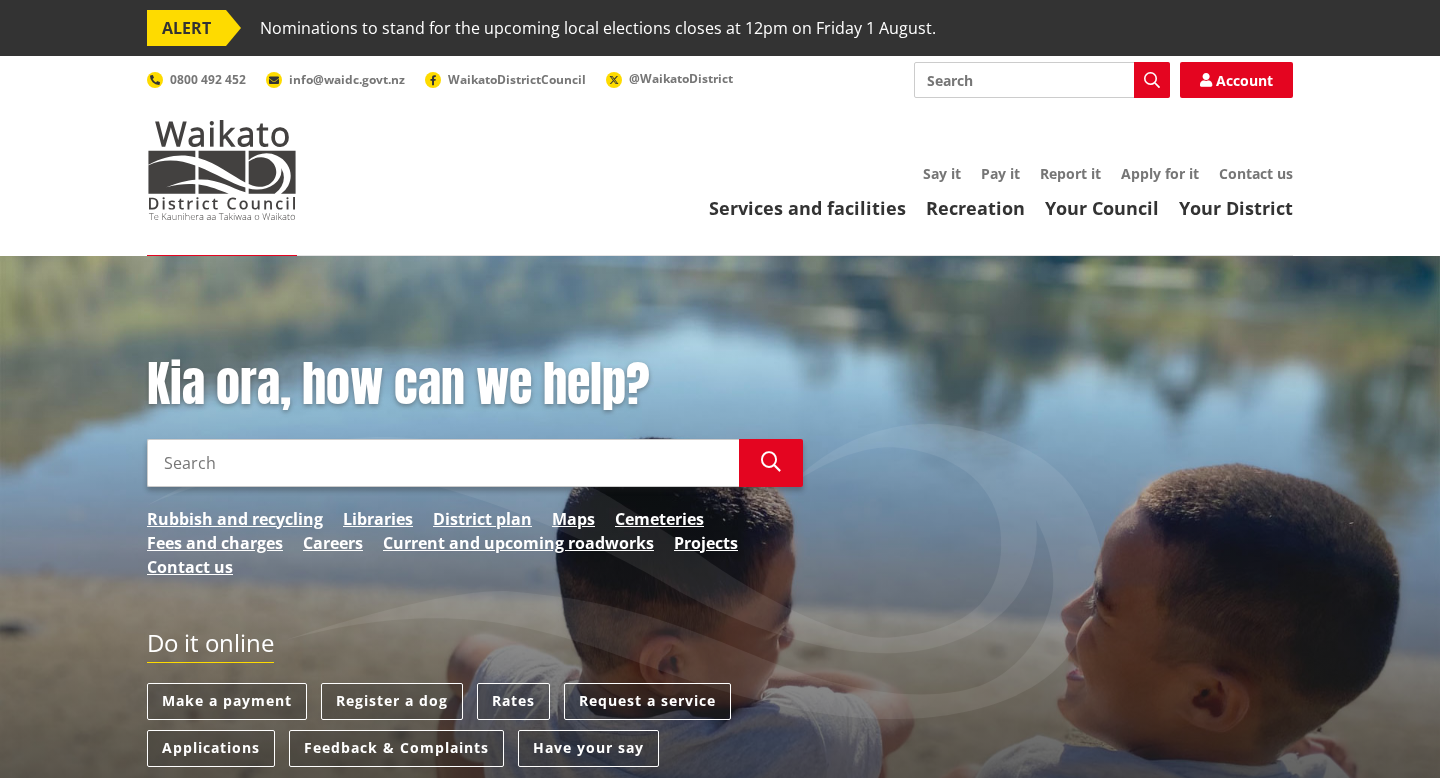 scroll, scrollTop: 0, scrollLeft: 0, axis: both 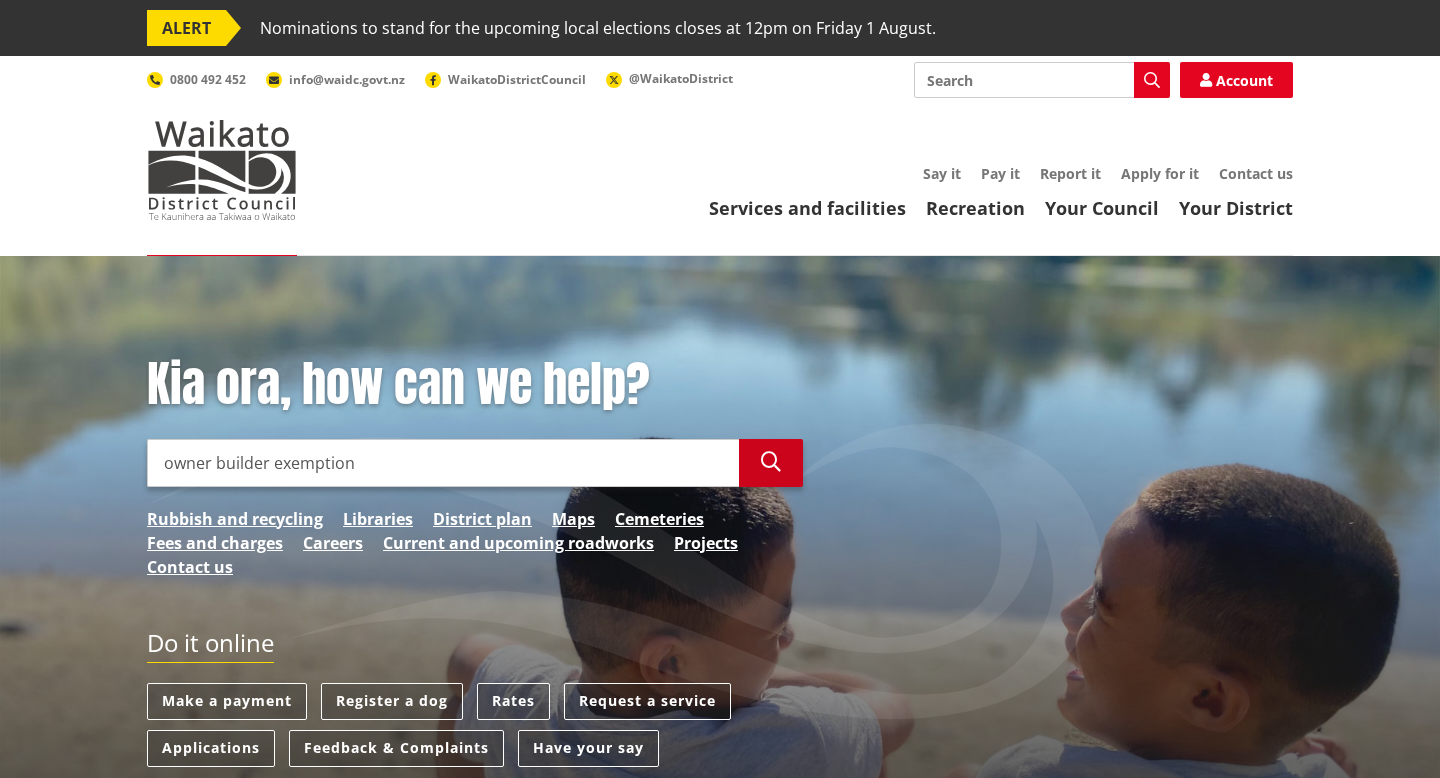 type on "owner builder exemption" 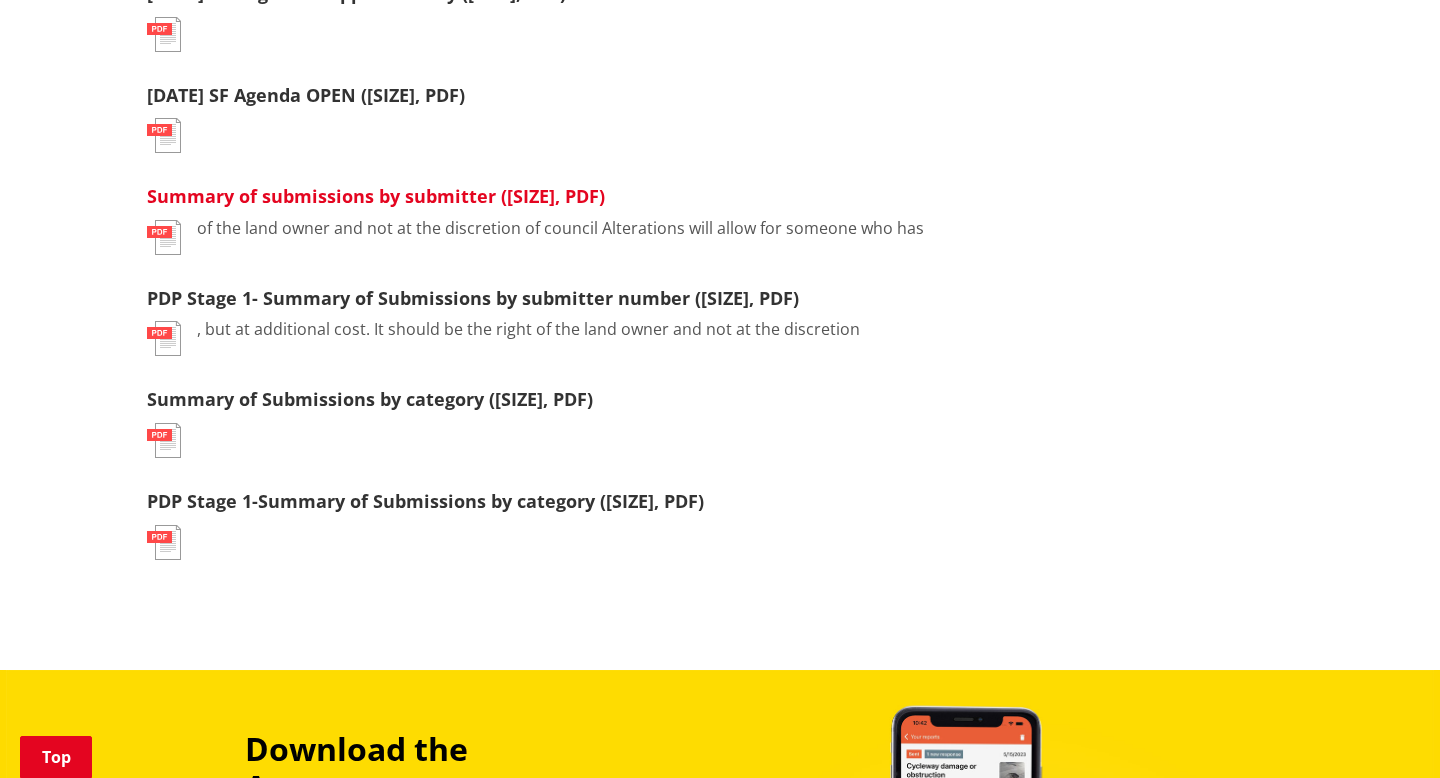 scroll, scrollTop: 969, scrollLeft: 0, axis: vertical 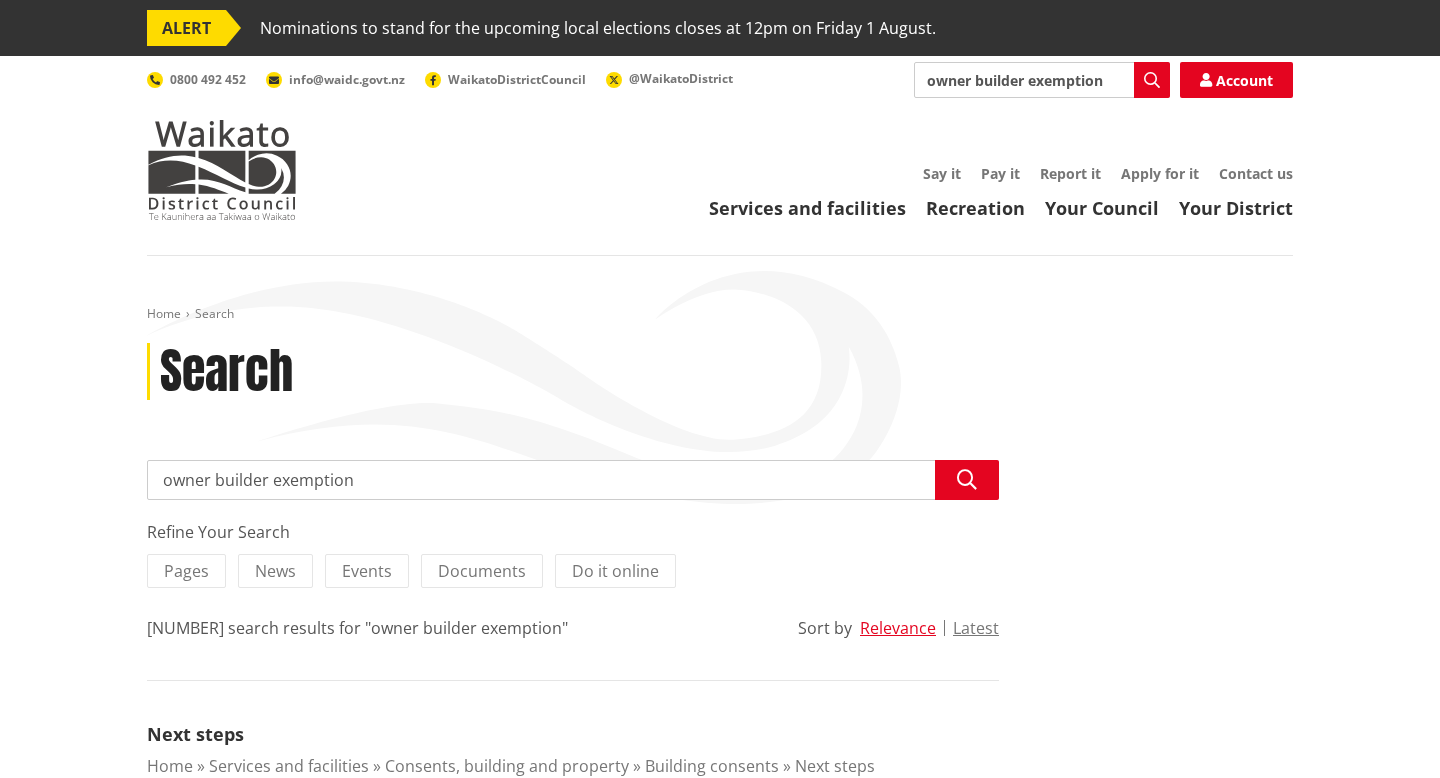 click on "owner builder exemption" at bounding box center (573, 480) 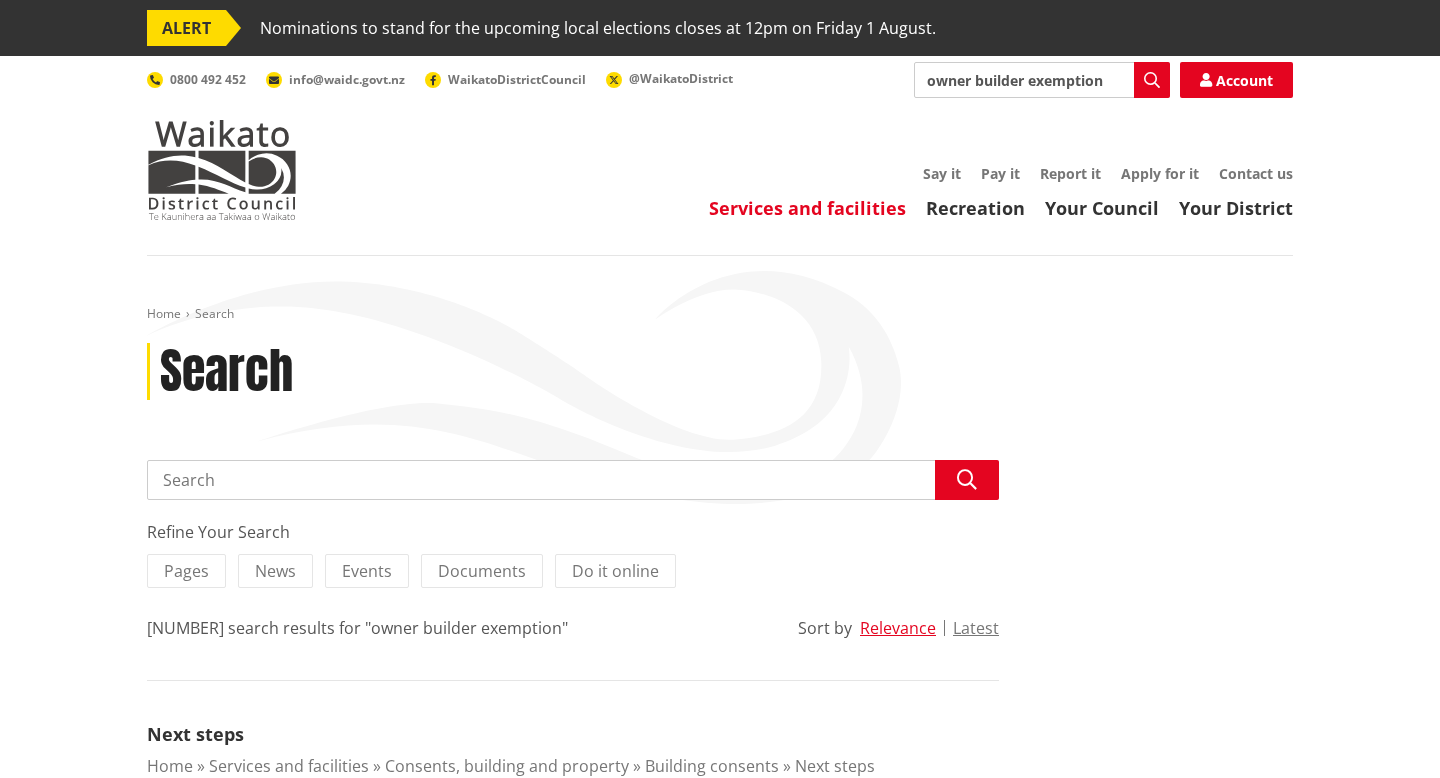 type 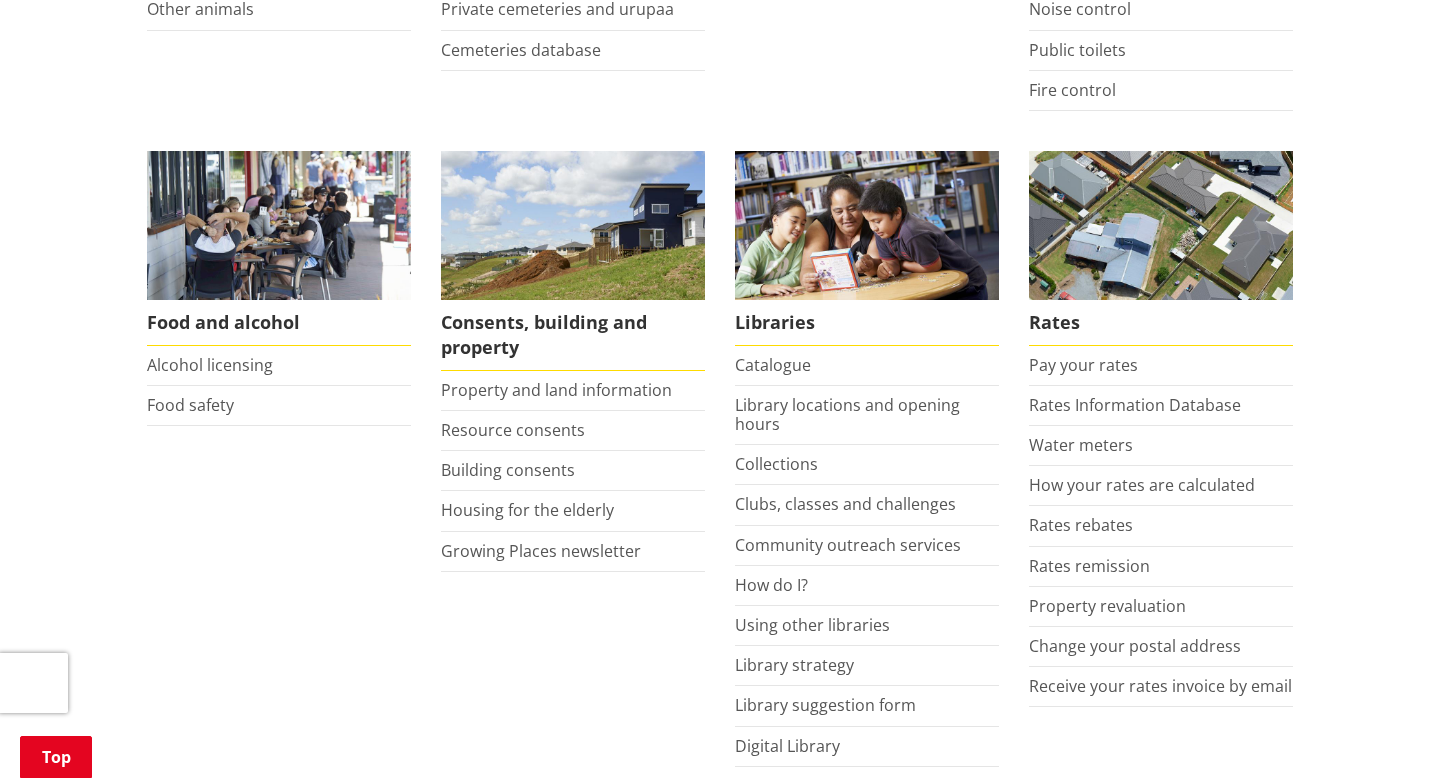 scroll, scrollTop: 751, scrollLeft: 0, axis: vertical 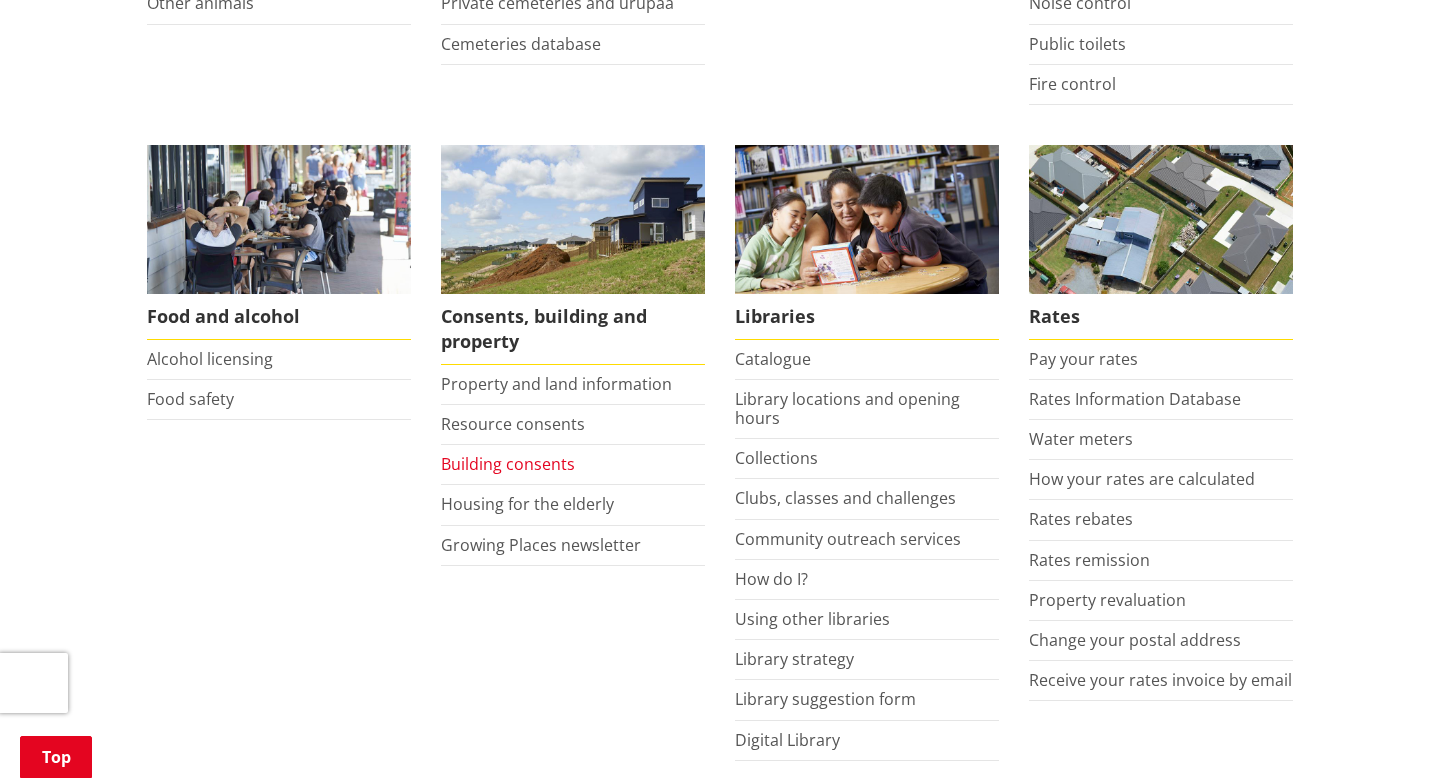 click on "Building consents" at bounding box center [508, 464] 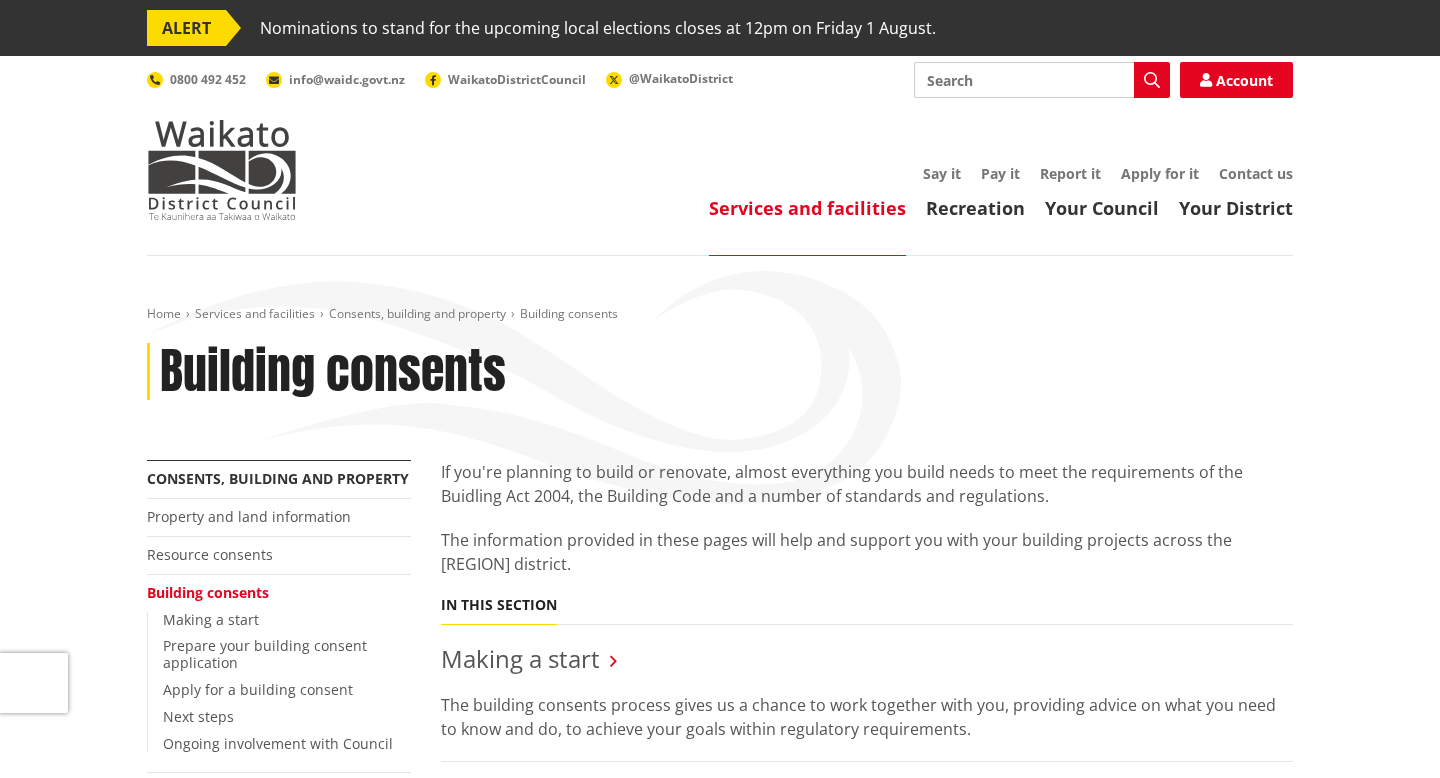 scroll, scrollTop: 0, scrollLeft: 0, axis: both 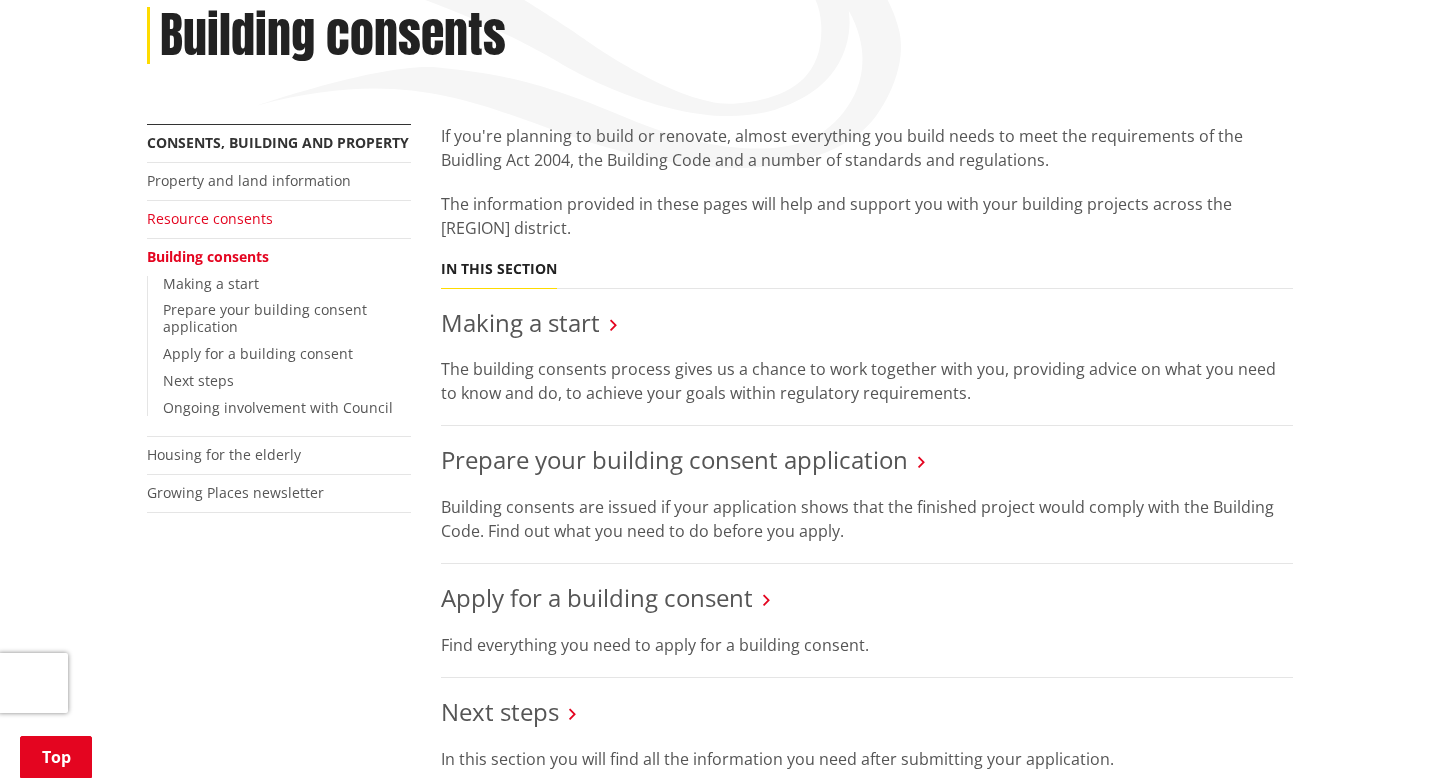 click on "Resource consents" at bounding box center (210, 218) 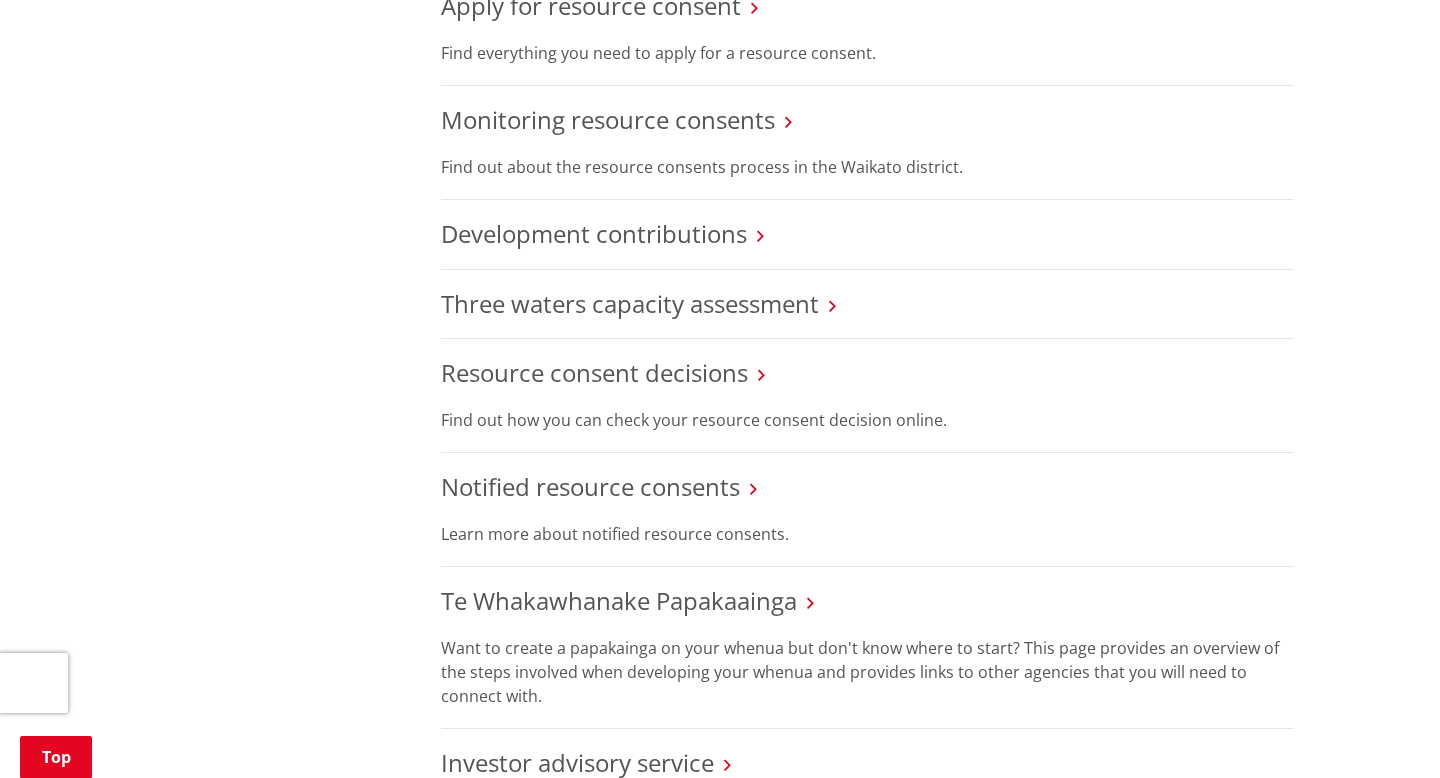 scroll, scrollTop: 1607, scrollLeft: 0, axis: vertical 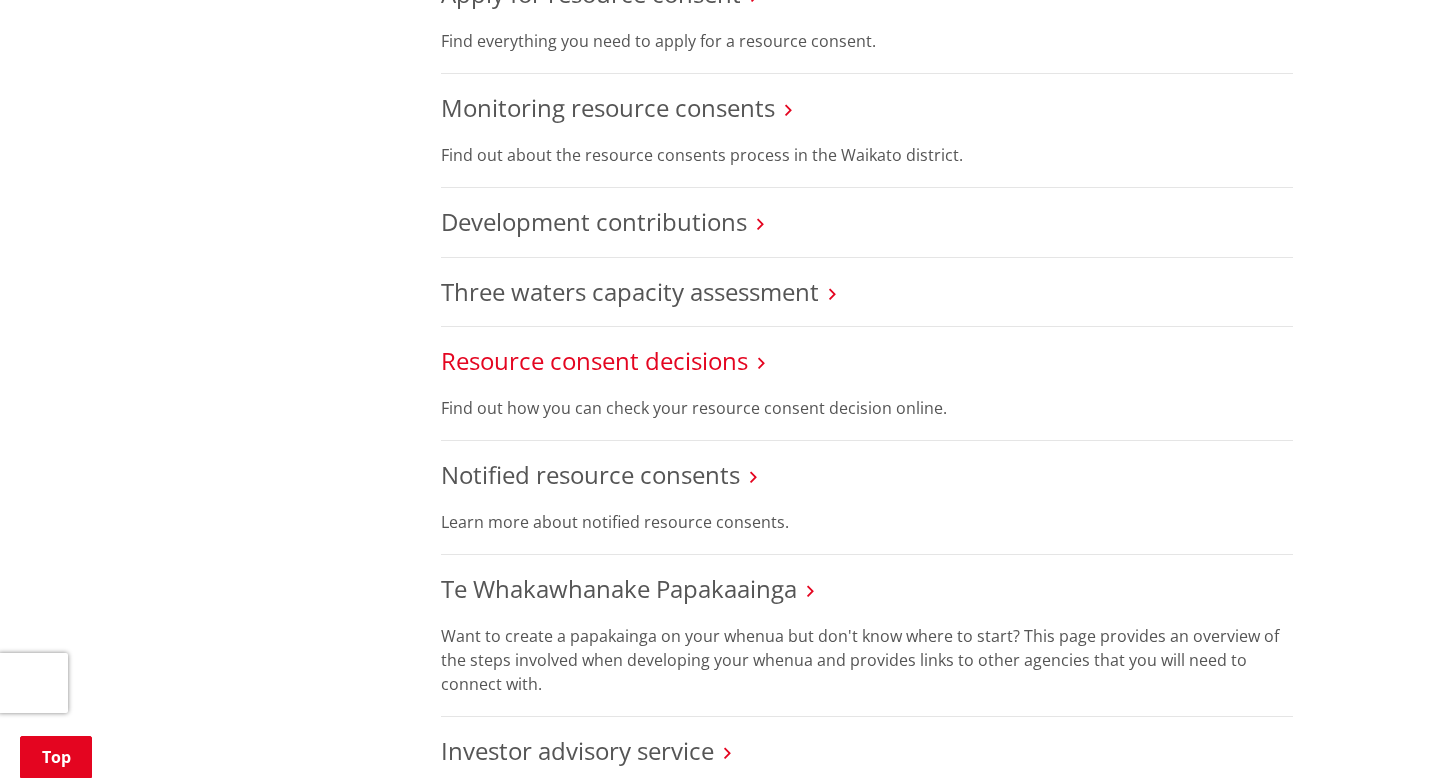 click on "Resource consent decisions" at bounding box center [594, 360] 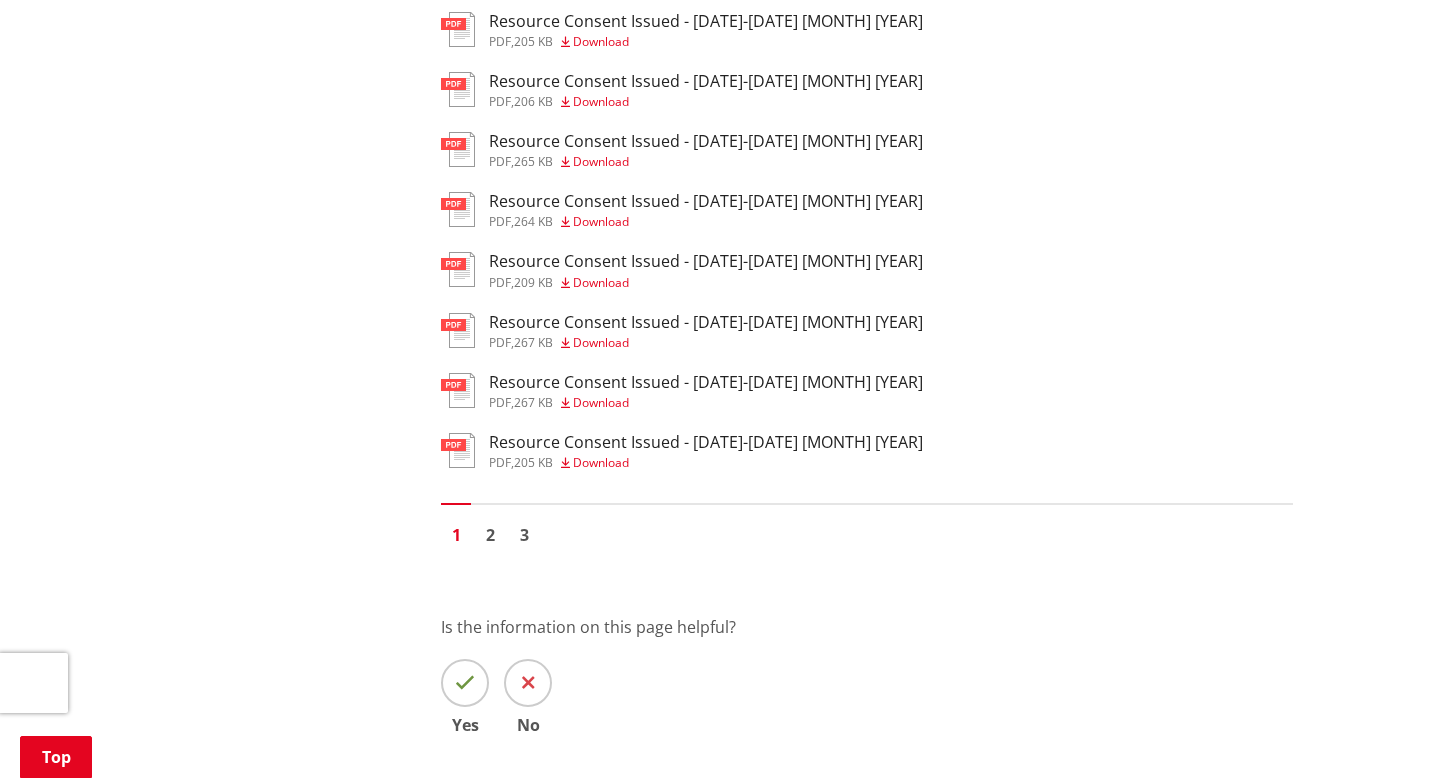 scroll, scrollTop: 1364, scrollLeft: 0, axis: vertical 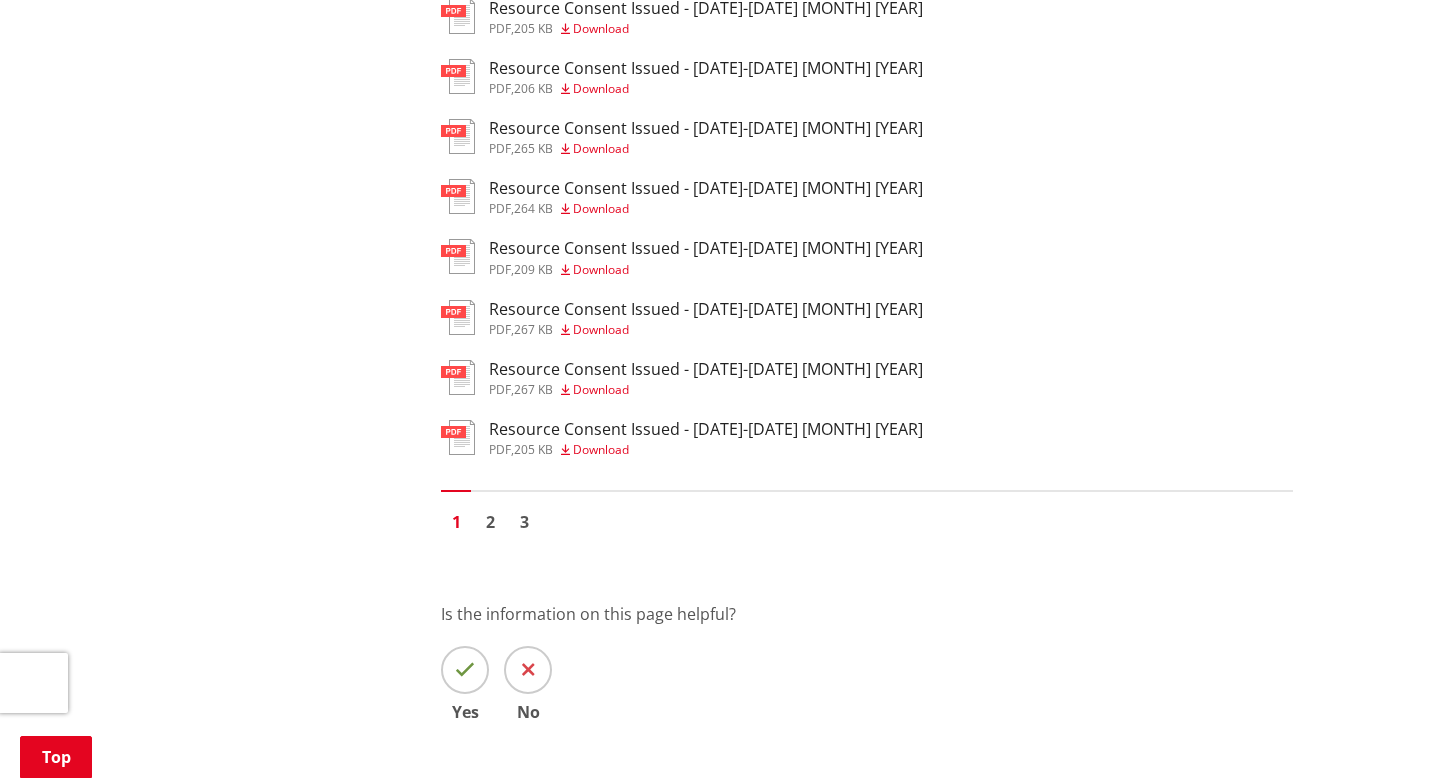 click on "Resource Consent Issued -  [DATE]-[DATE] [MONTH] [YEAR]" at bounding box center [706, 429] 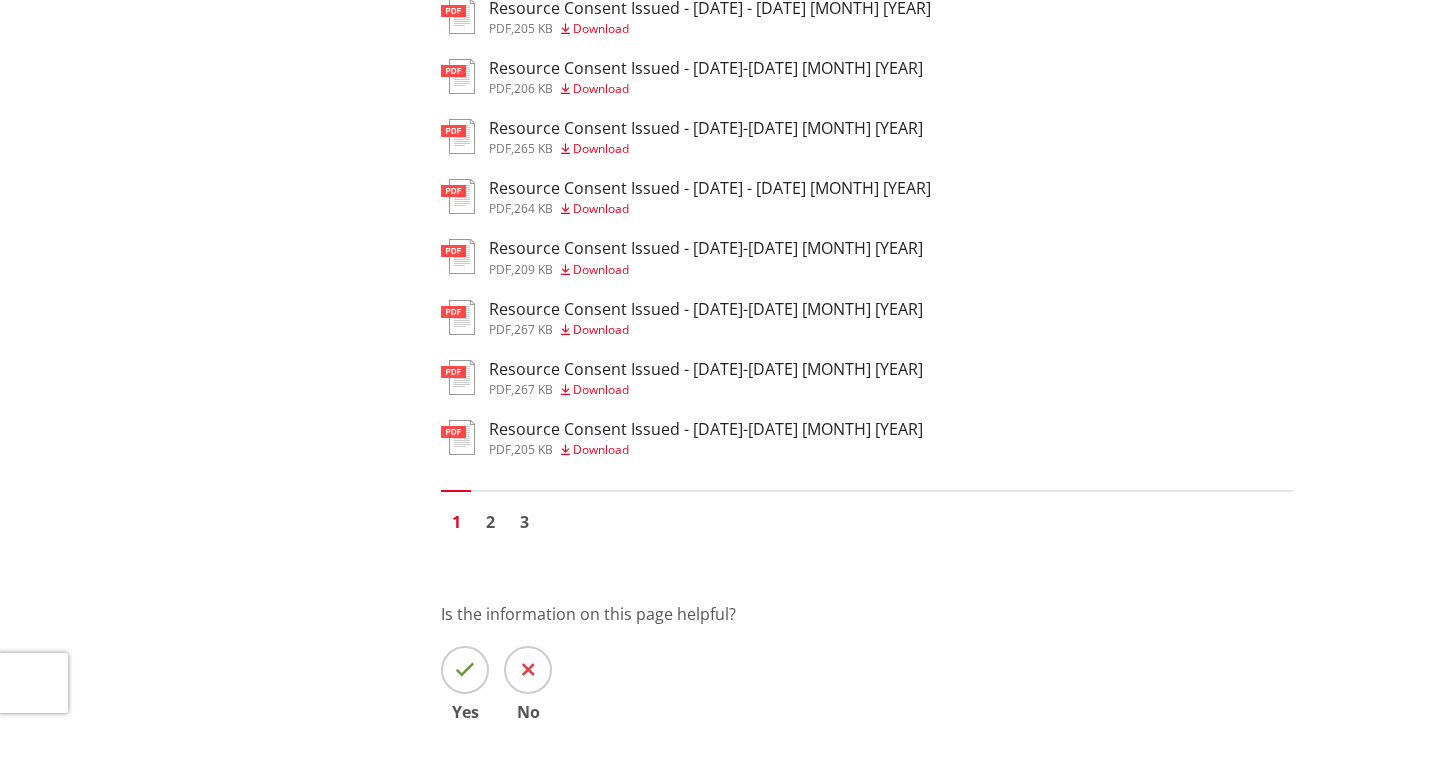 scroll, scrollTop: 1364, scrollLeft: 0, axis: vertical 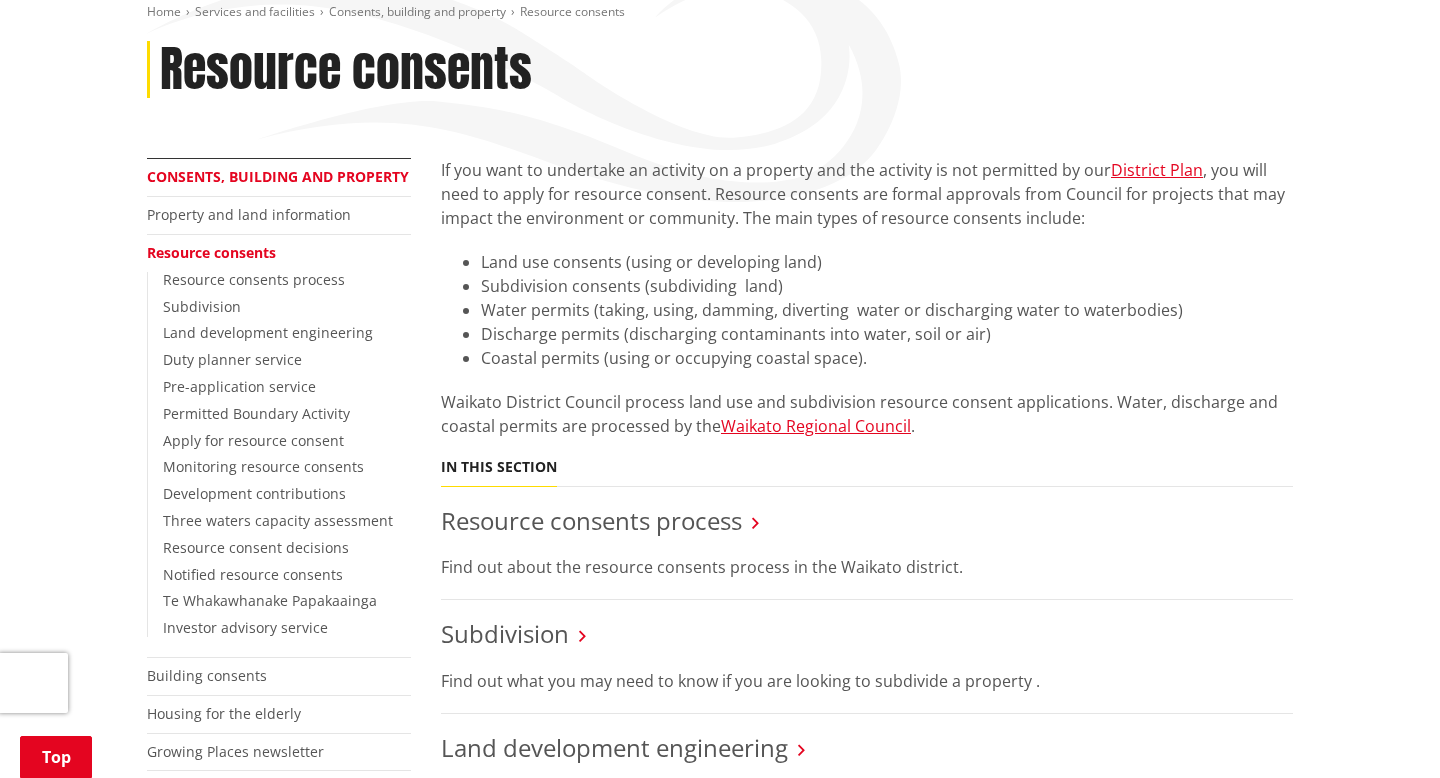 click on "Consents, building and property" at bounding box center [278, 176] 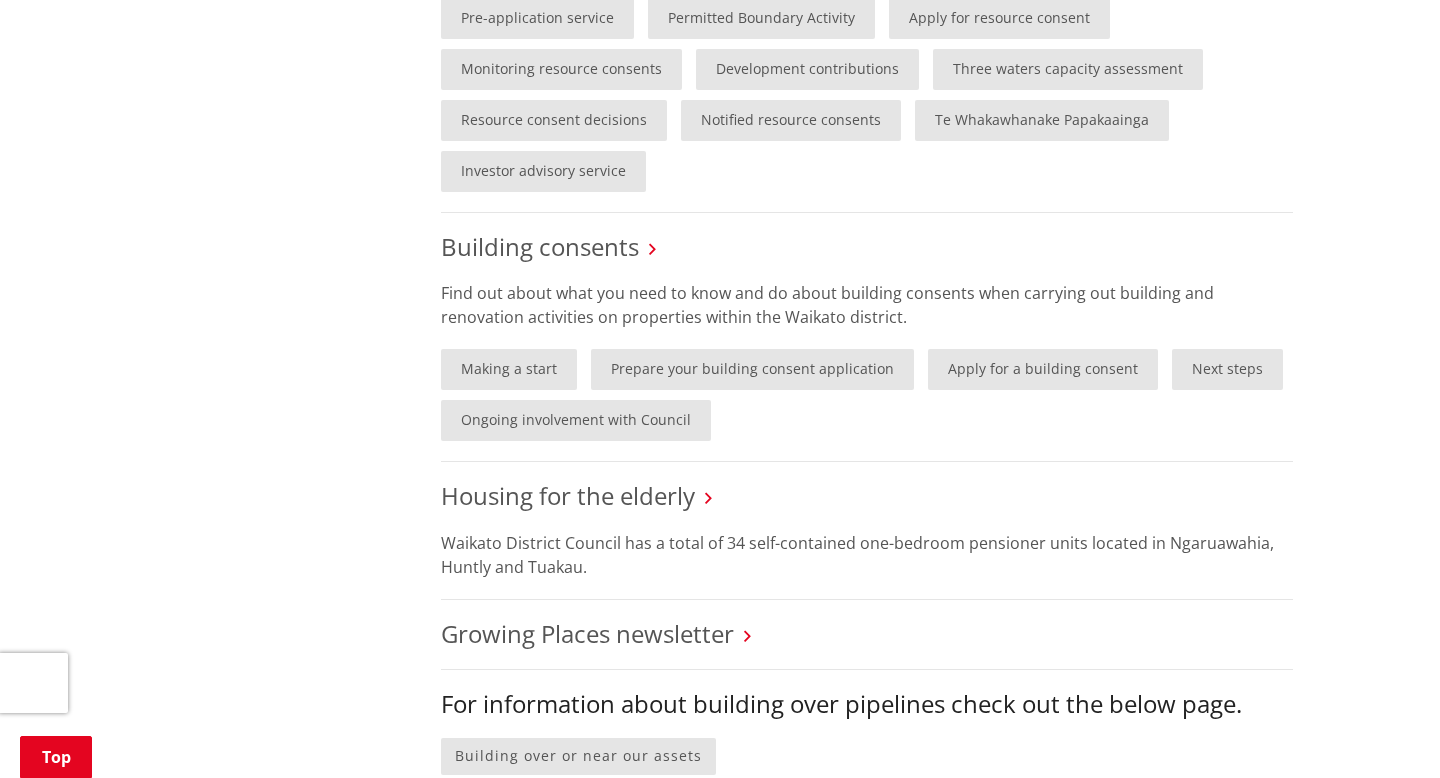 scroll, scrollTop: 1495, scrollLeft: 0, axis: vertical 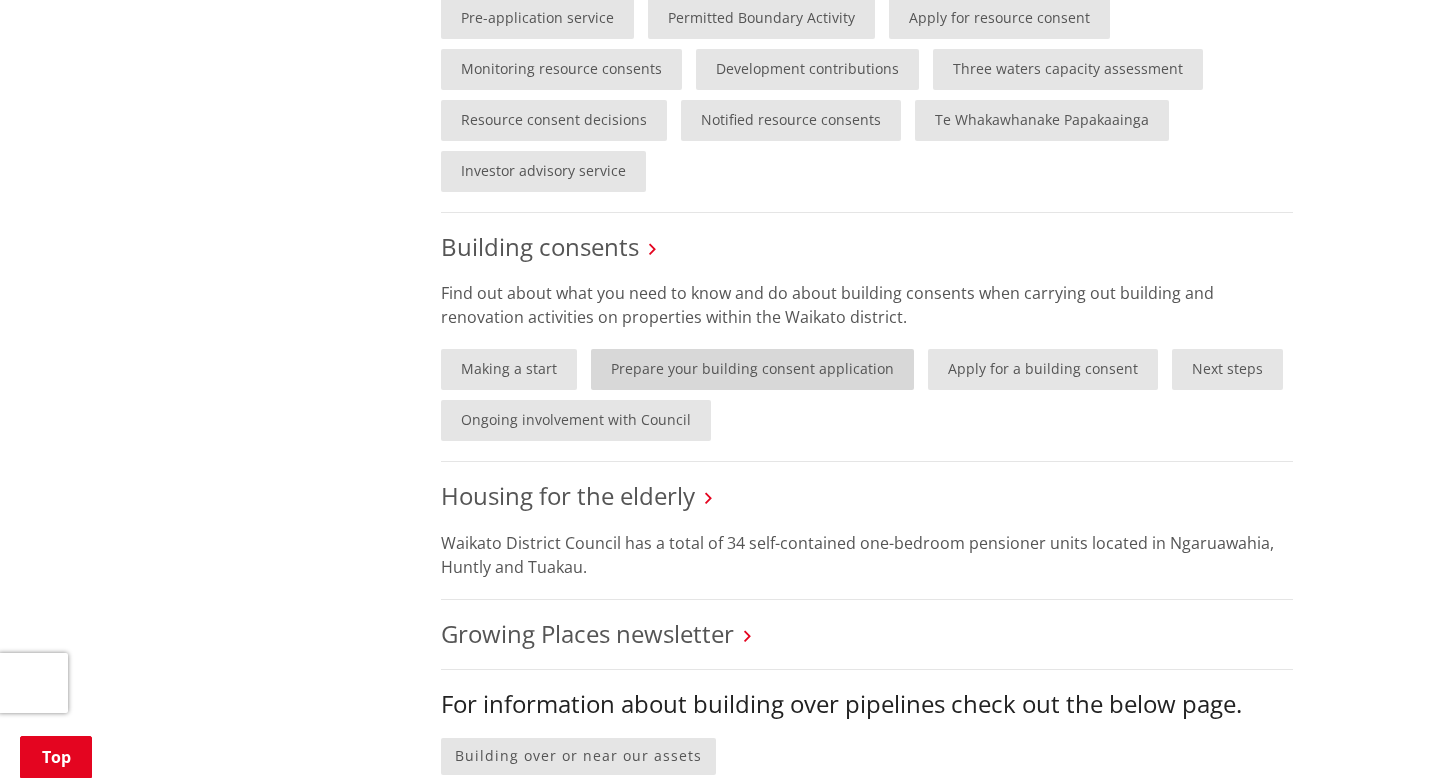 click on "Prepare your building consent application" at bounding box center (752, 369) 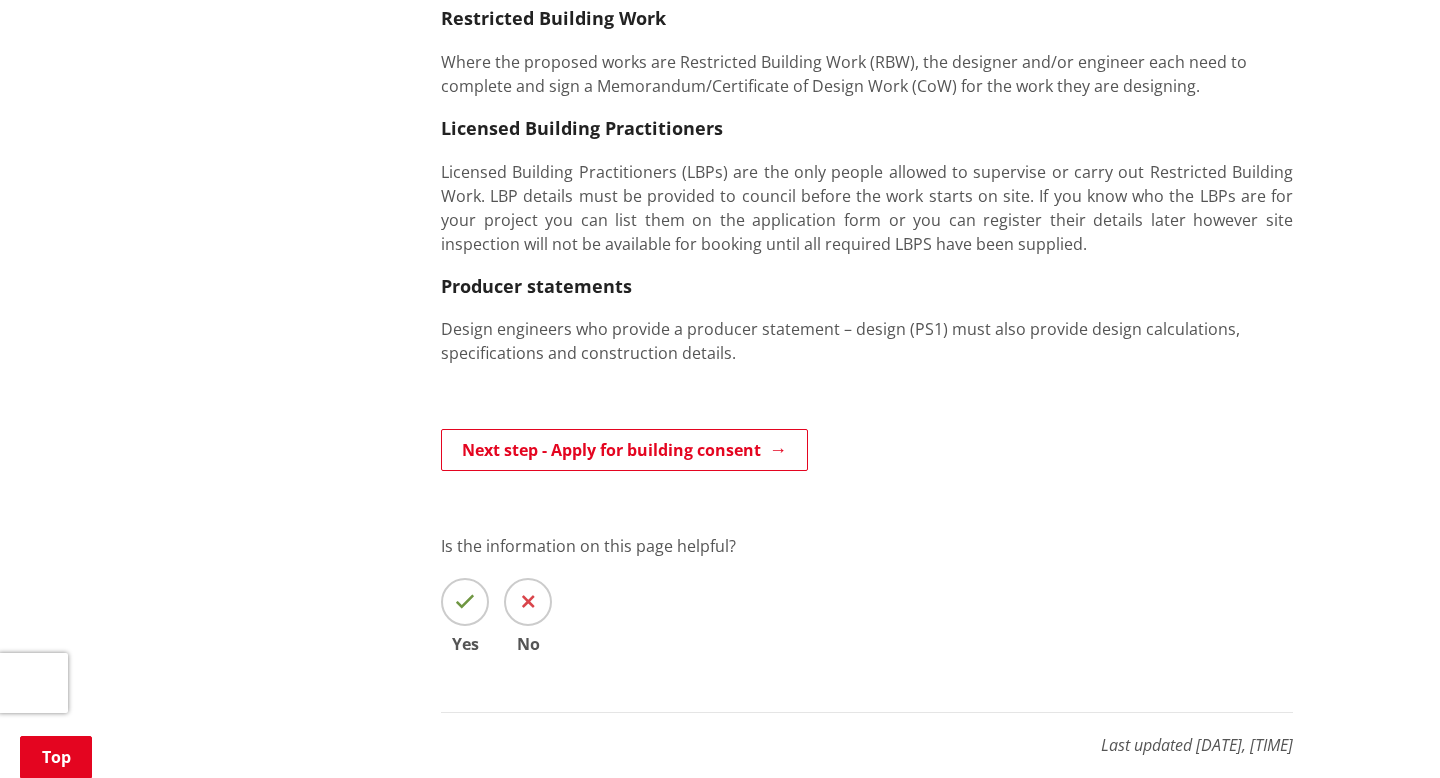 scroll, scrollTop: 1246, scrollLeft: 0, axis: vertical 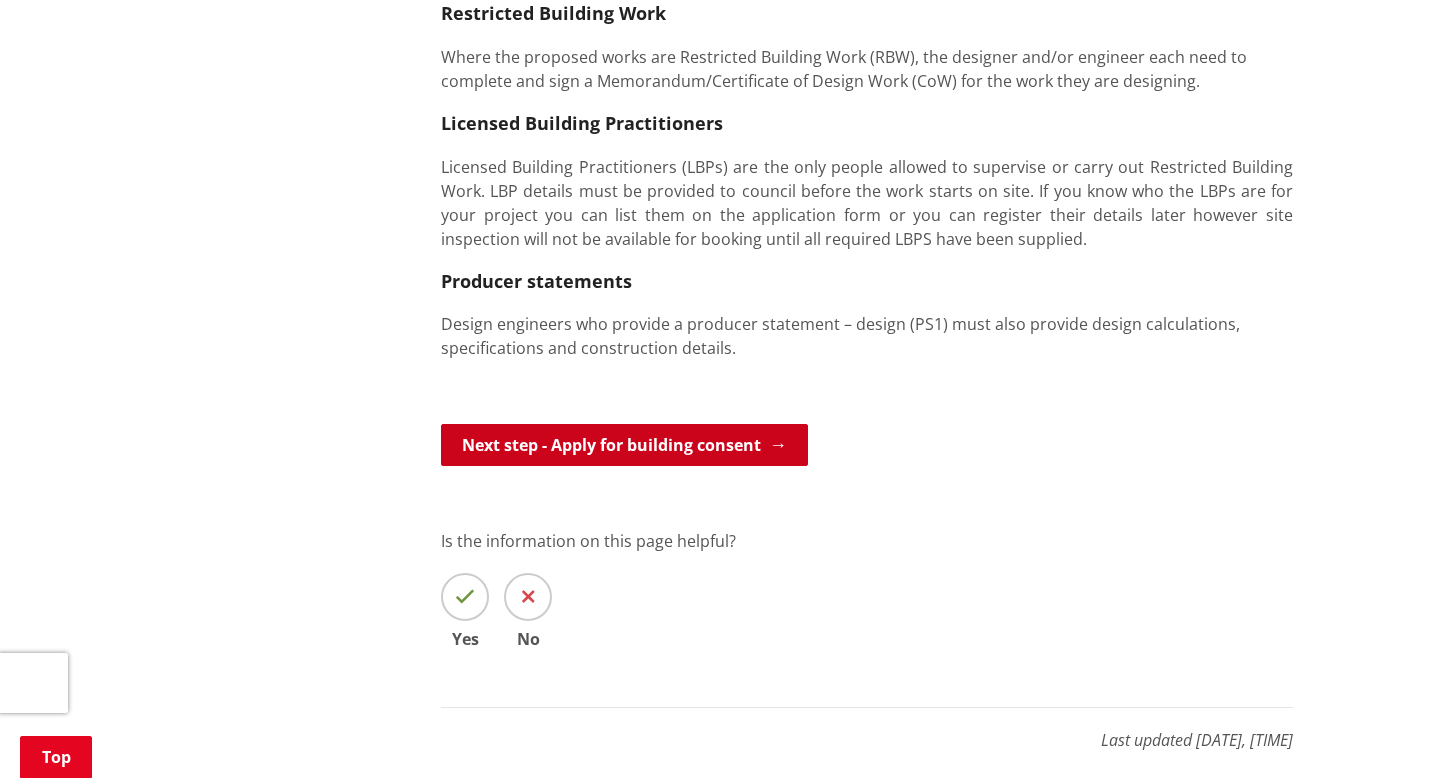 click on "Next step - Apply for building consent" at bounding box center [624, 445] 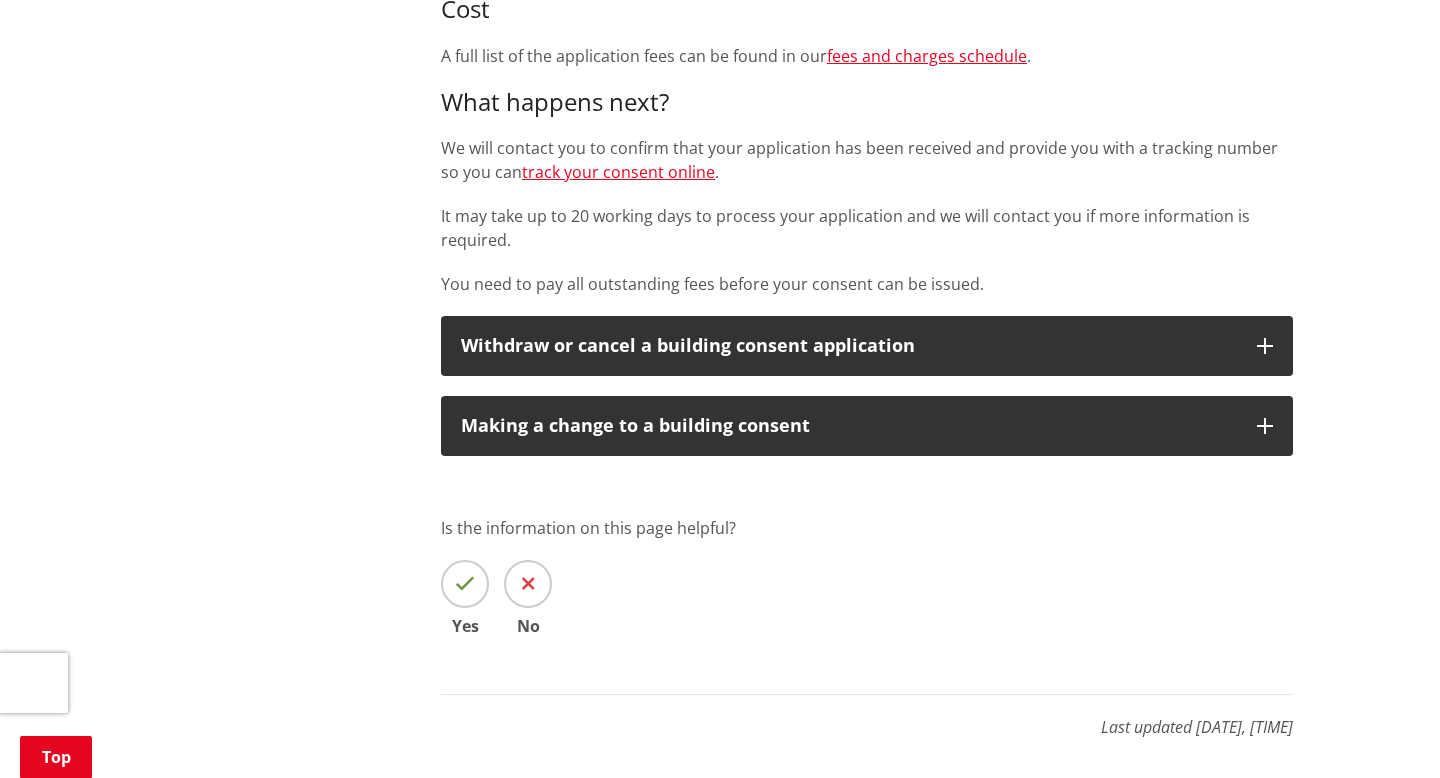 scroll, scrollTop: 980, scrollLeft: 0, axis: vertical 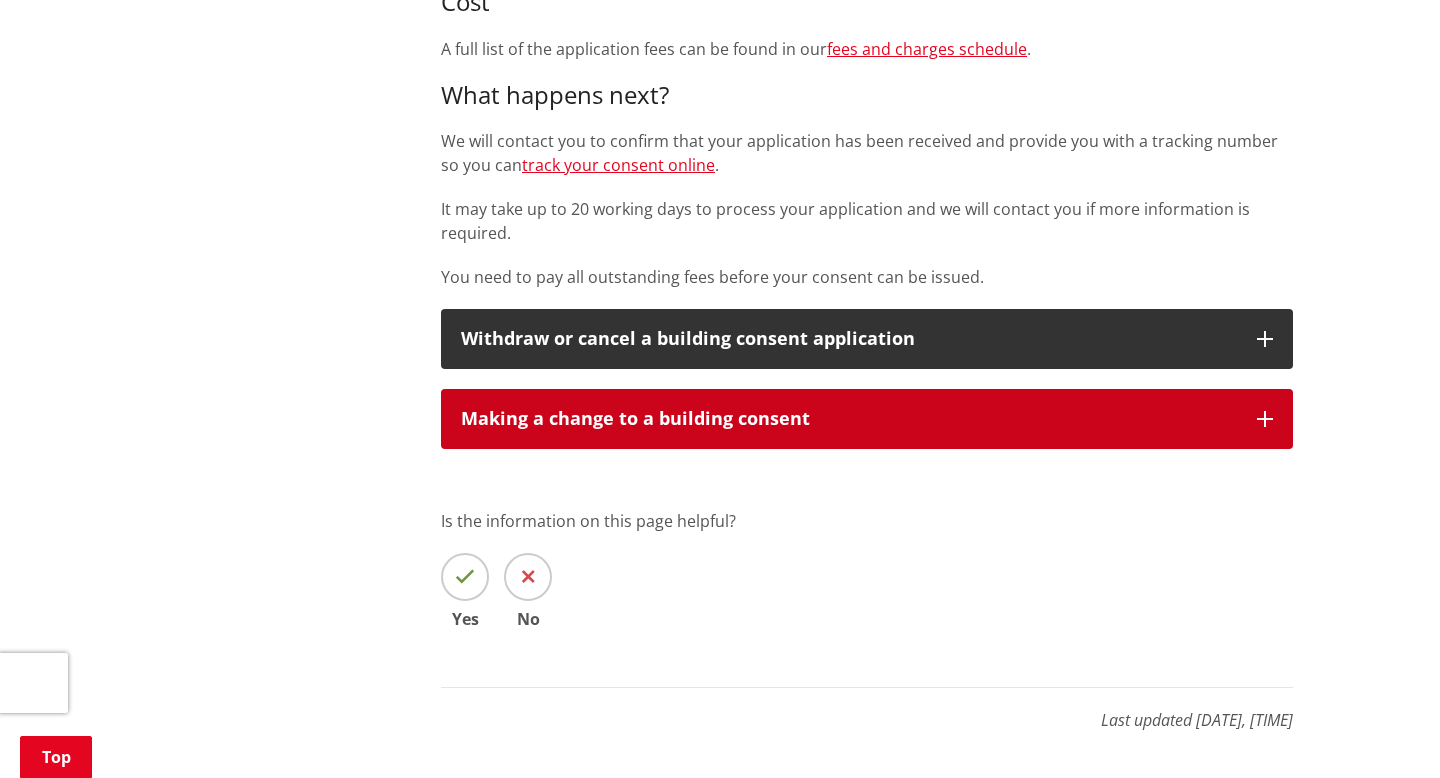 click at bounding box center (1265, 419) 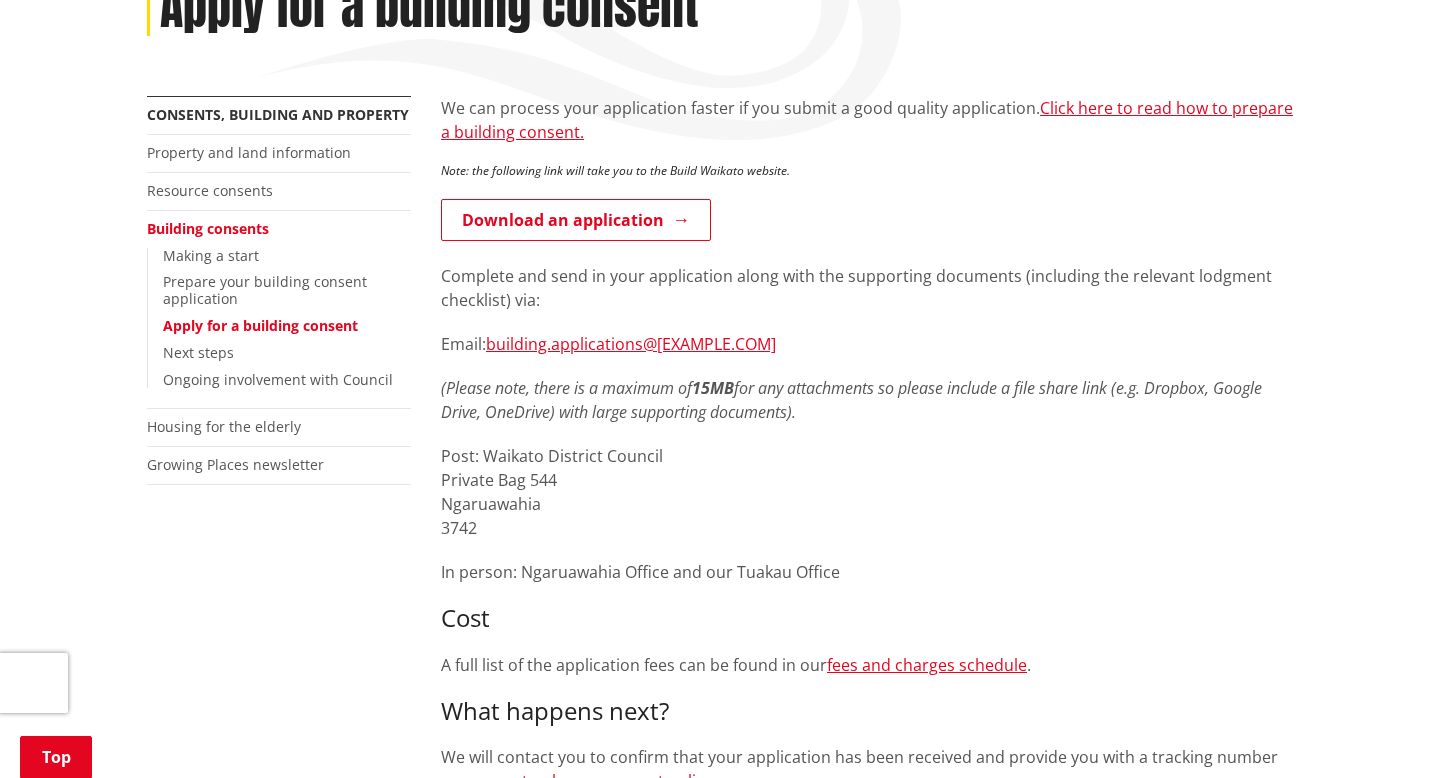 scroll, scrollTop: 363, scrollLeft: 0, axis: vertical 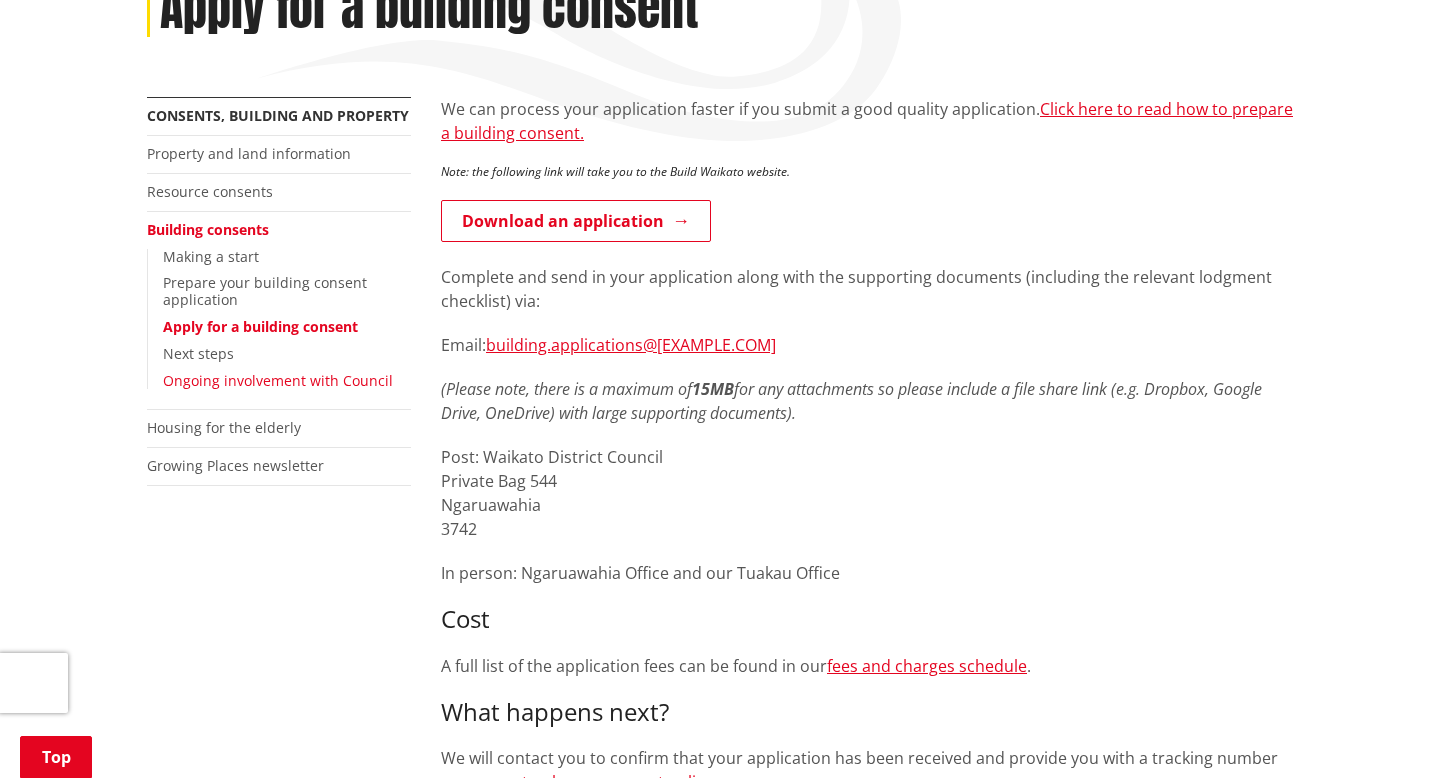 click on "Ongoing involvement with Council" at bounding box center [278, 380] 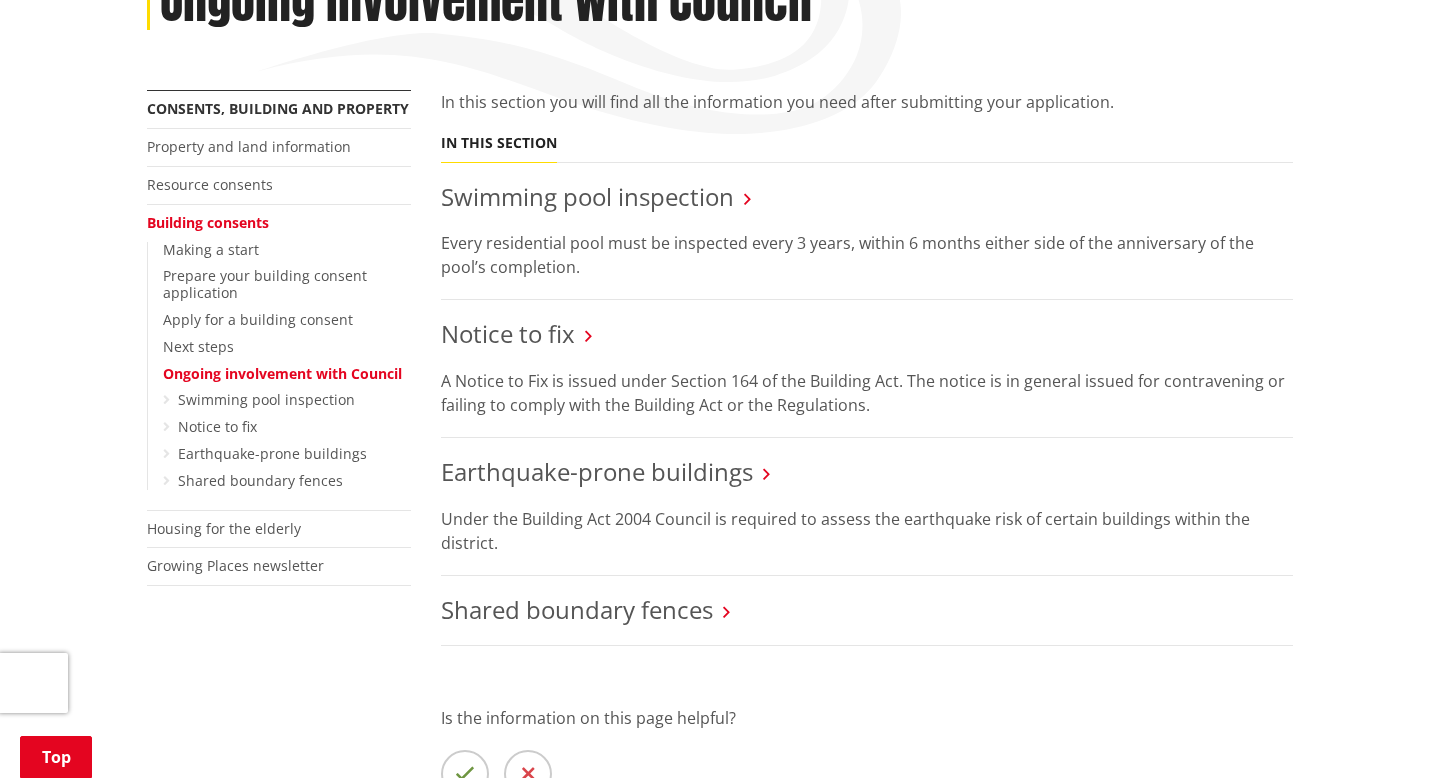 scroll, scrollTop: 355, scrollLeft: 0, axis: vertical 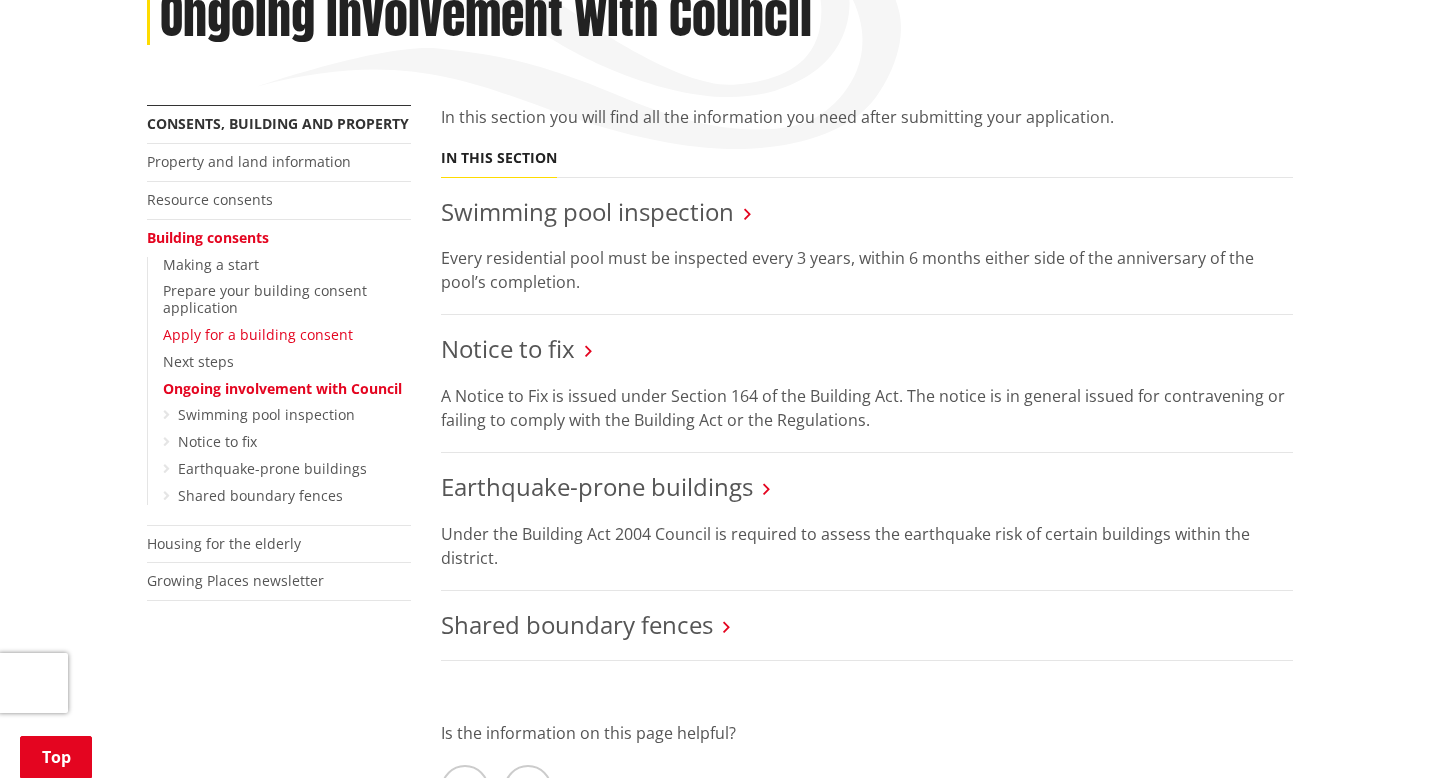 click on "Apply for a building consent" at bounding box center [258, 334] 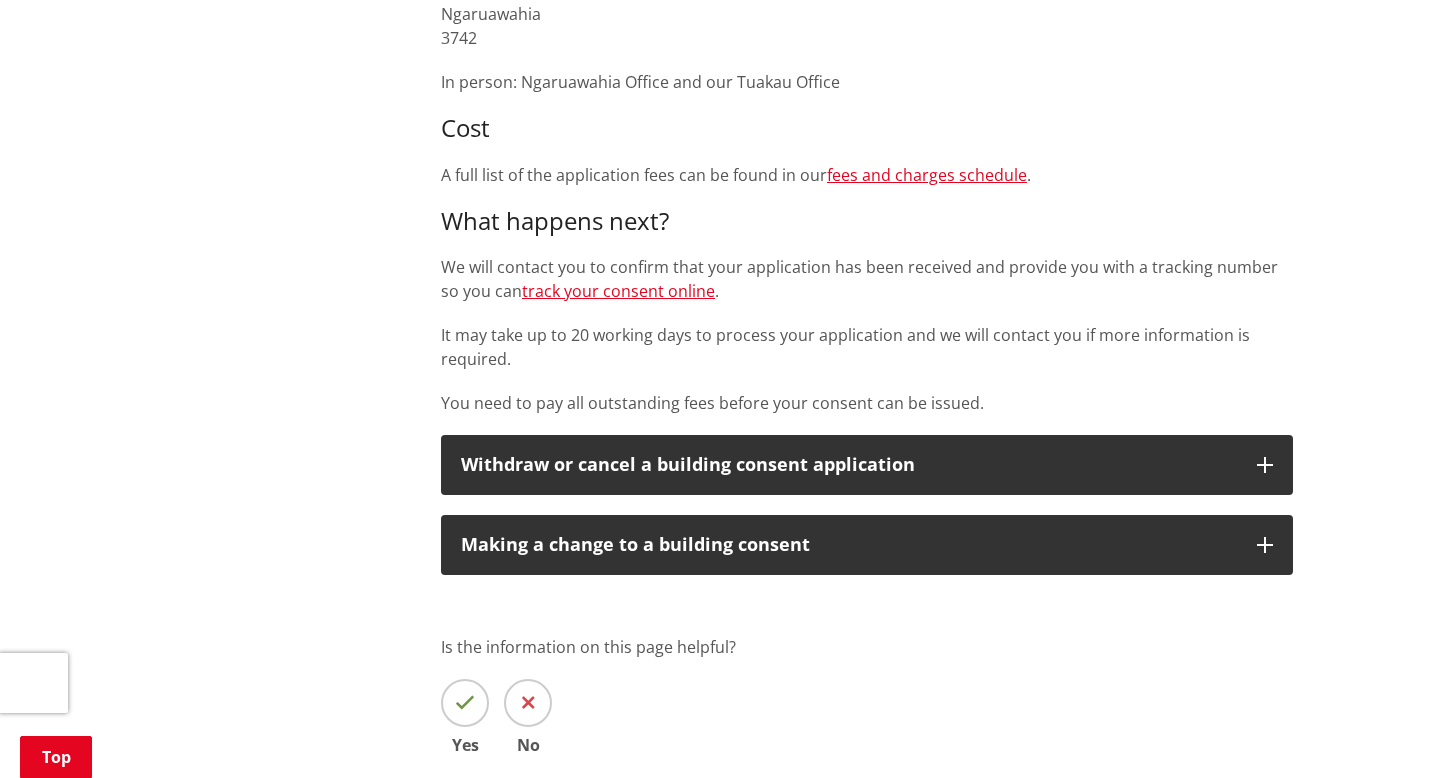 scroll, scrollTop: 858, scrollLeft: 0, axis: vertical 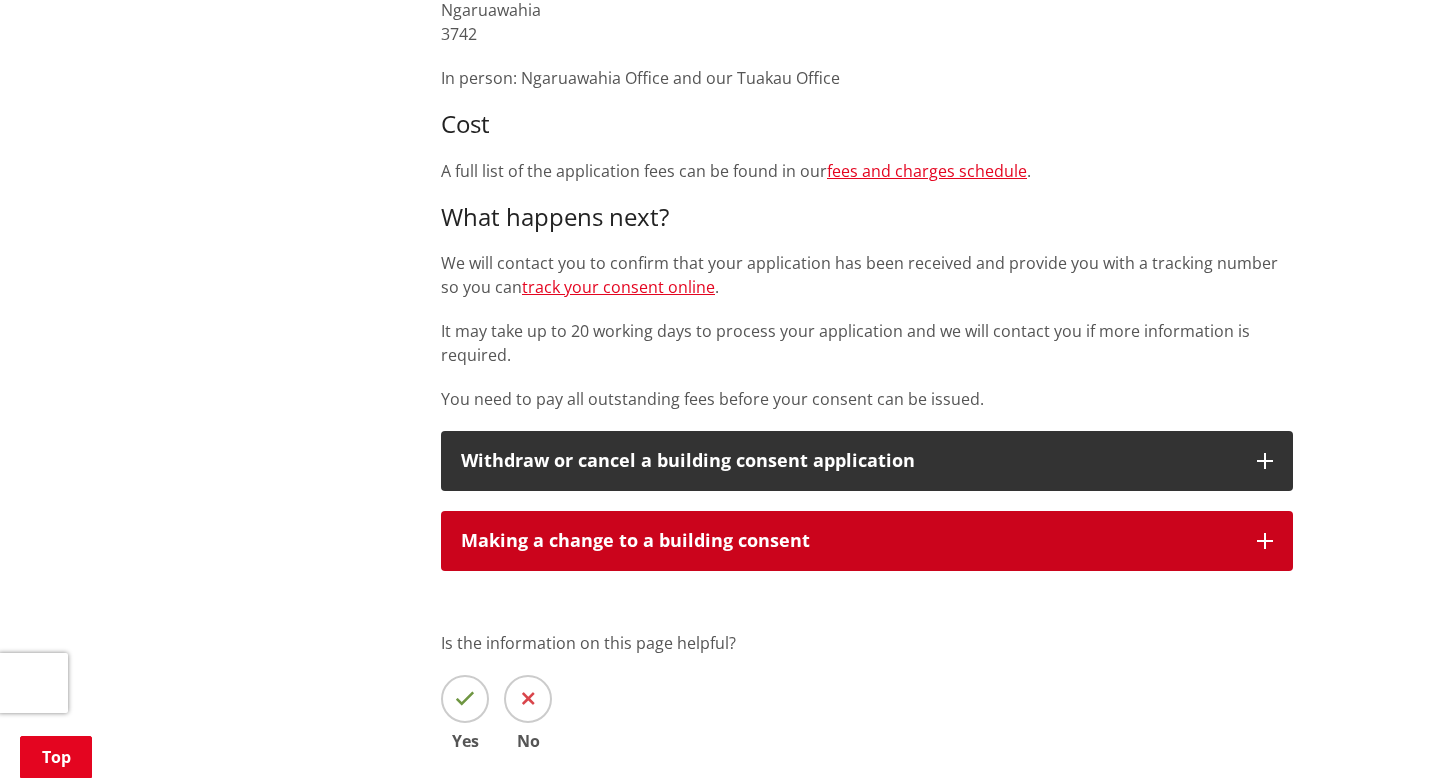 click on "Making a change to a building consent" at bounding box center (849, 541) 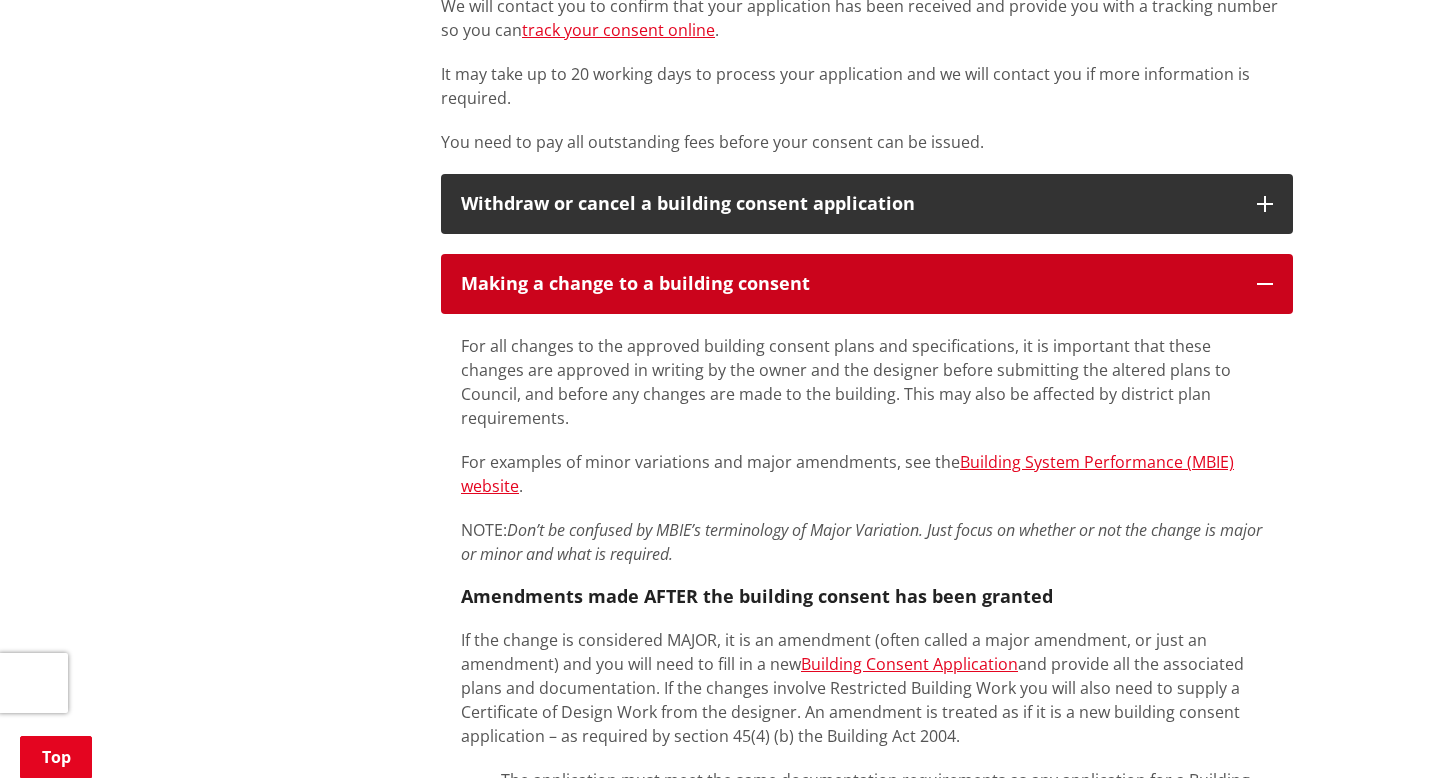 scroll, scrollTop: 1123, scrollLeft: 0, axis: vertical 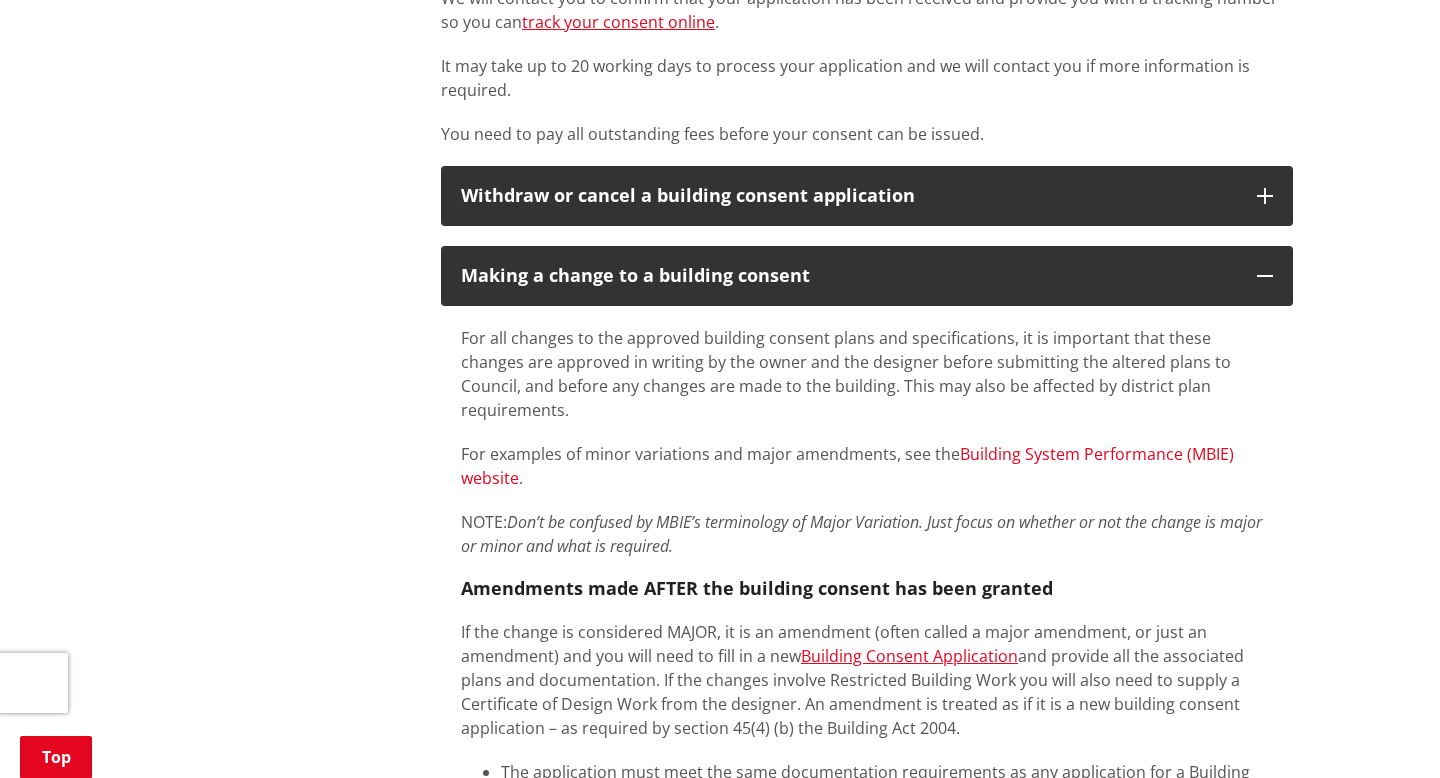 click on "Building System Performance (MBIE) website" at bounding box center (847, 466) 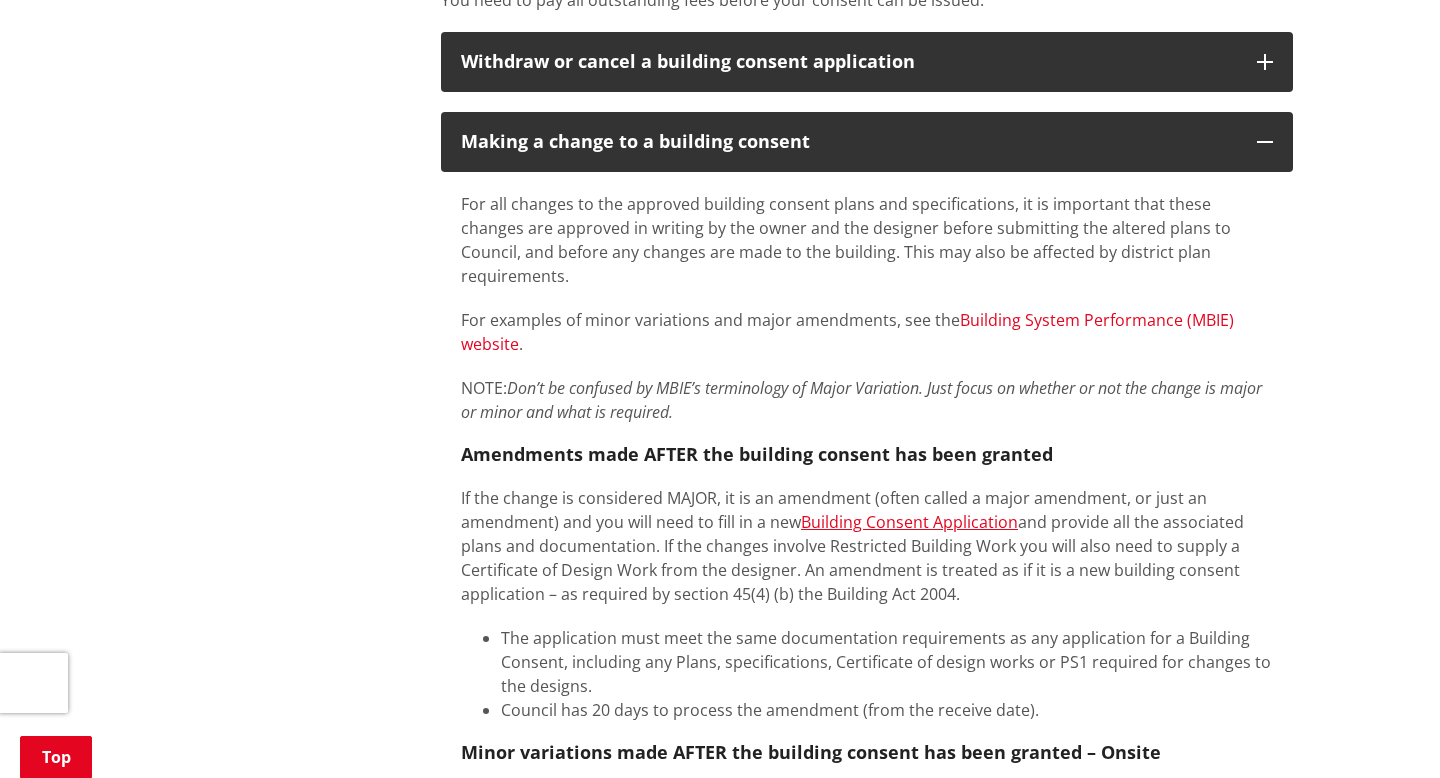 scroll, scrollTop: 1251, scrollLeft: 0, axis: vertical 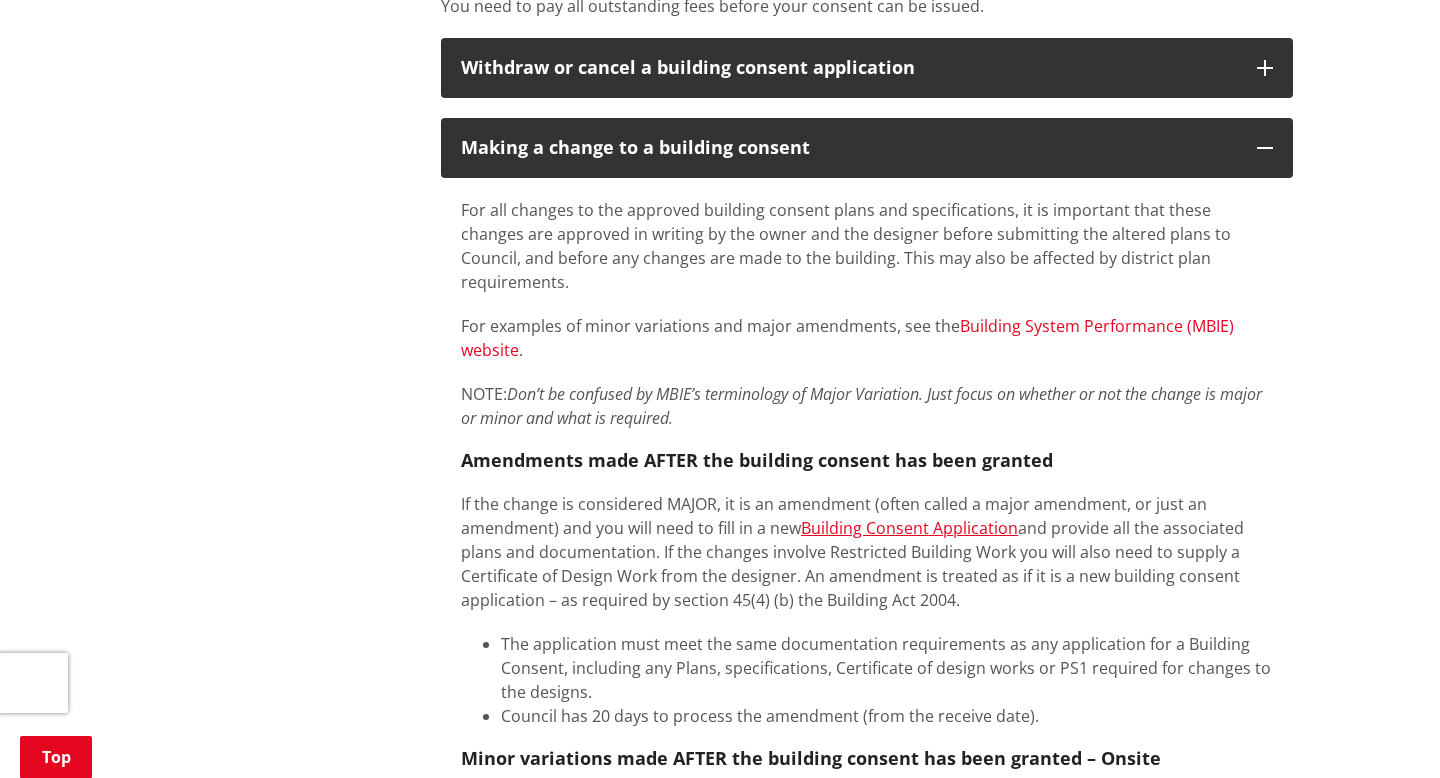 click on "Building System Performance (MBIE) website" at bounding box center (847, 338) 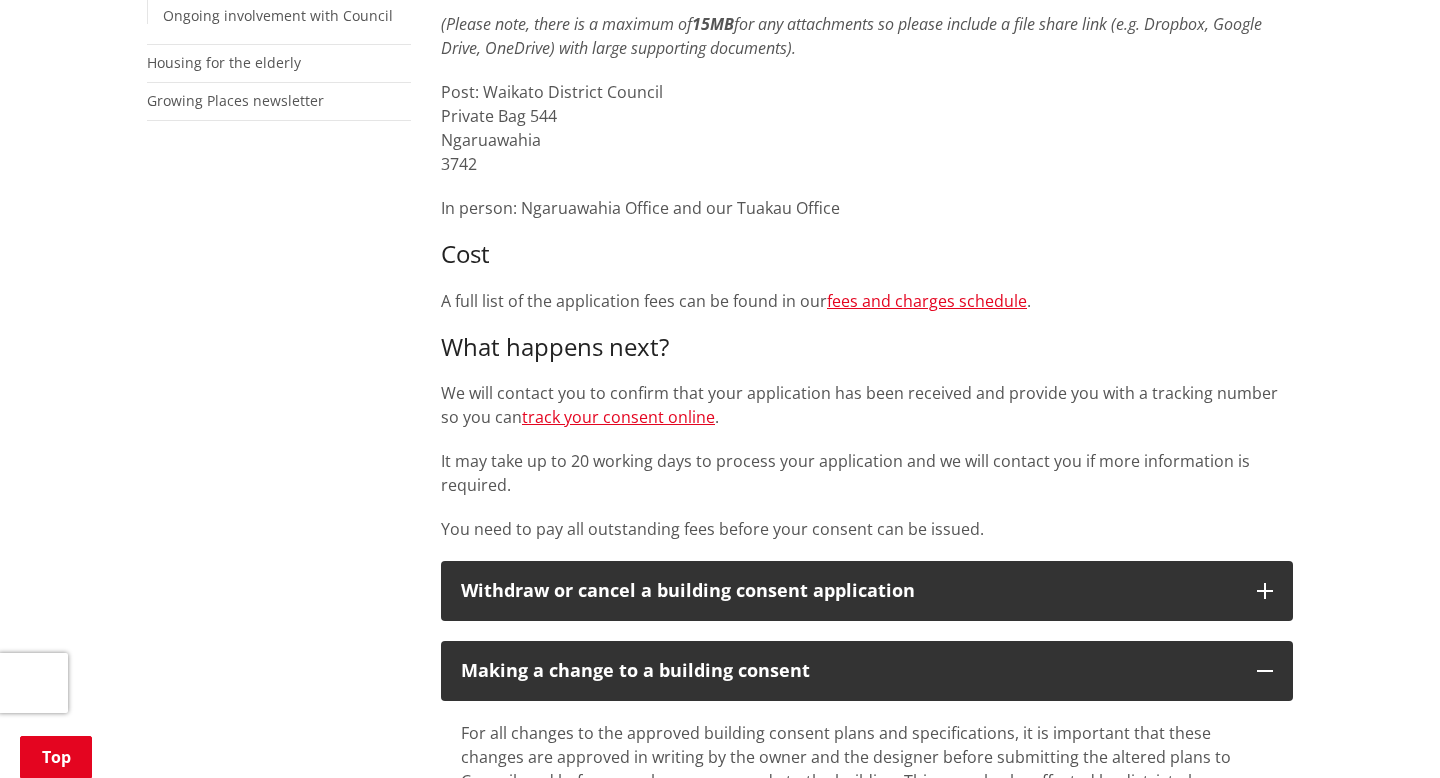 scroll, scrollTop: 0, scrollLeft: 0, axis: both 